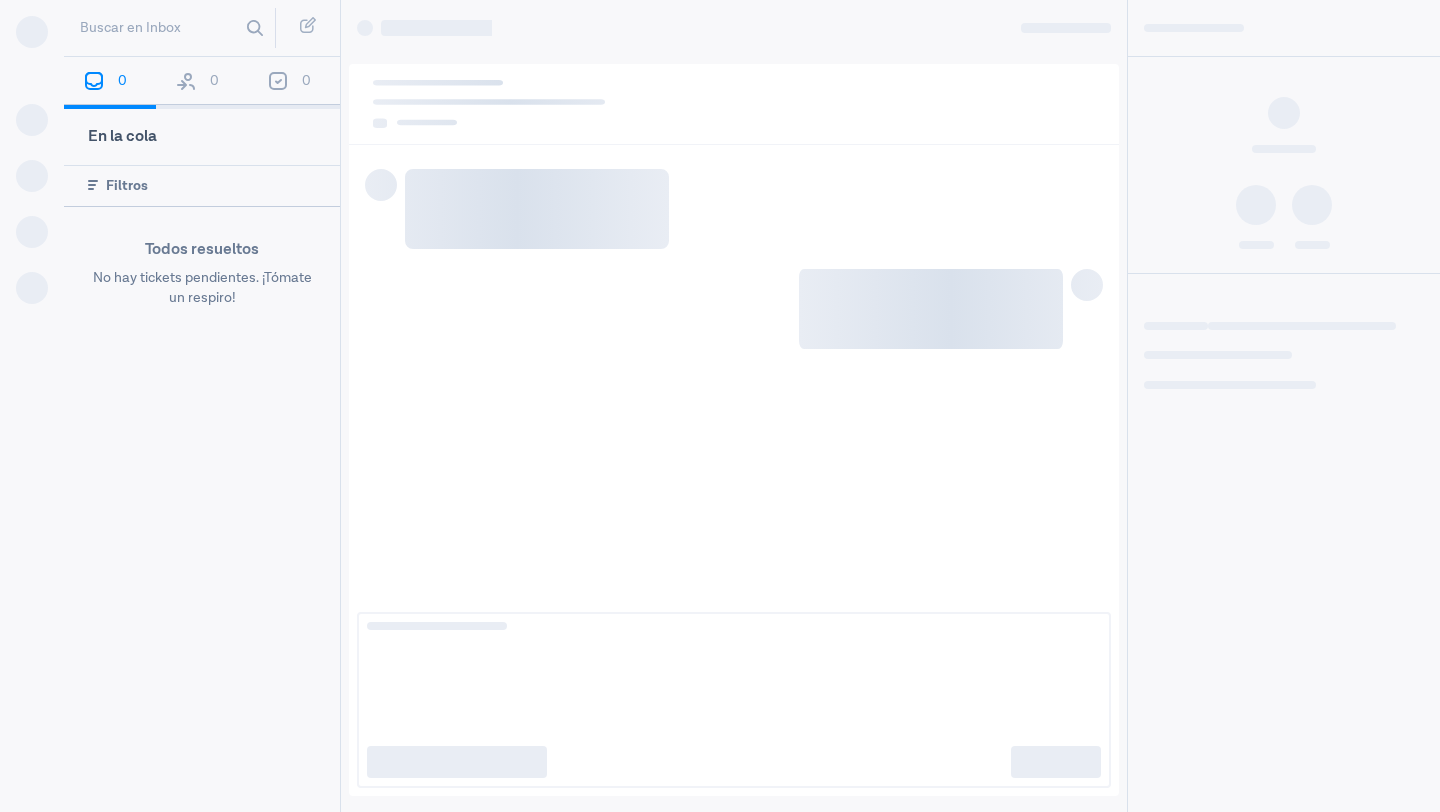scroll, scrollTop: 0, scrollLeft: 0, axis: both 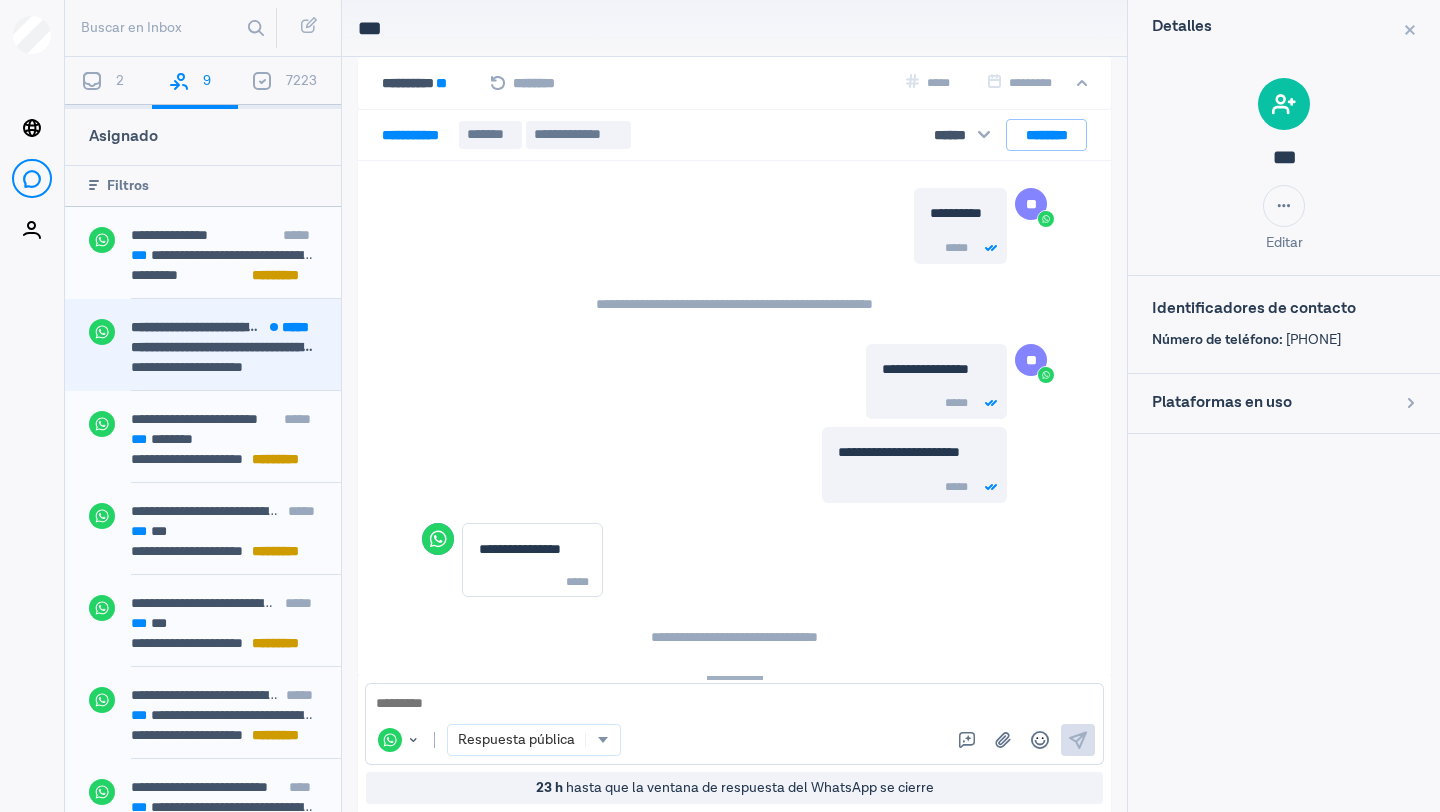 click on "**********" at bounding box center [224, 347] 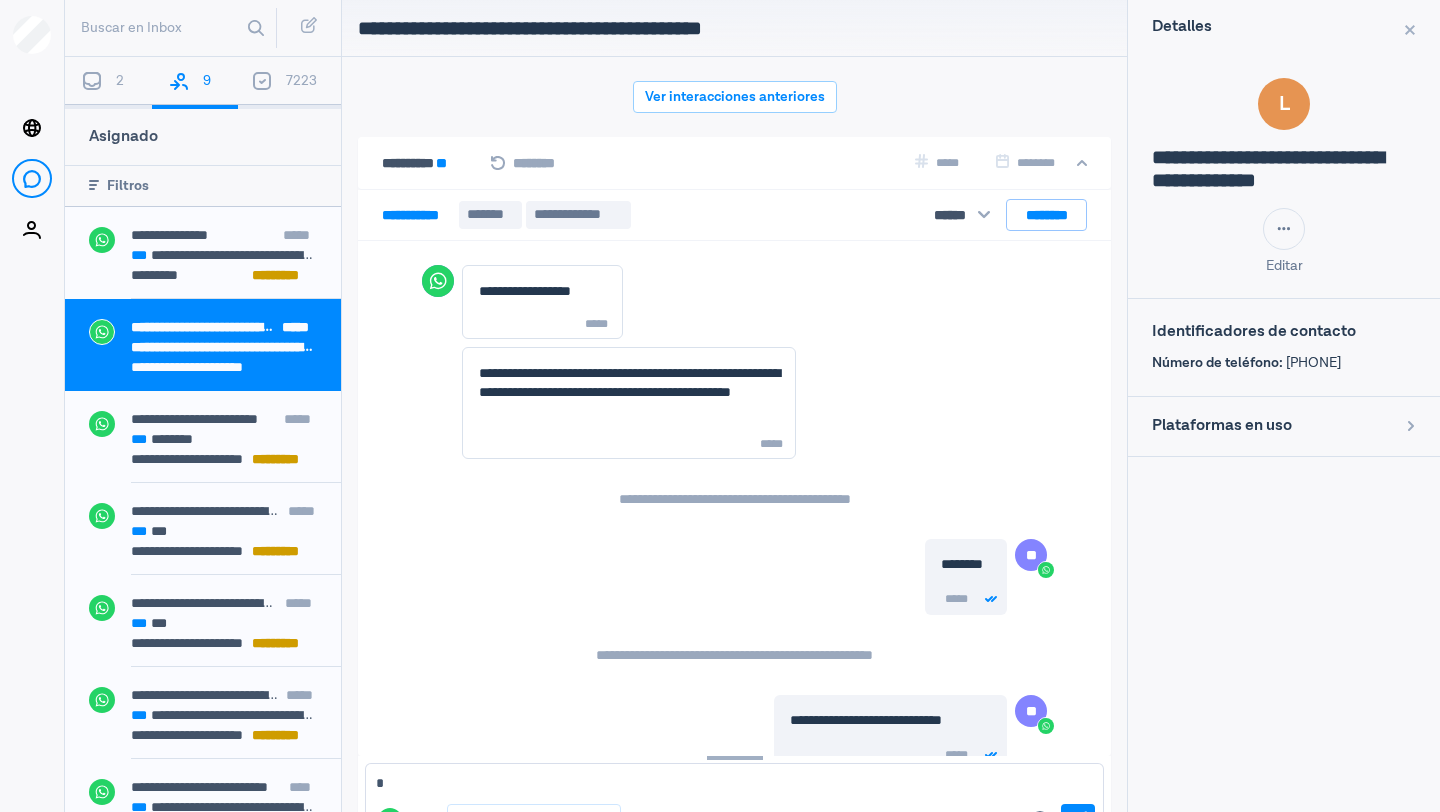 scroll, scrollTop: 80, scrollLeft: 0, axis: vertical 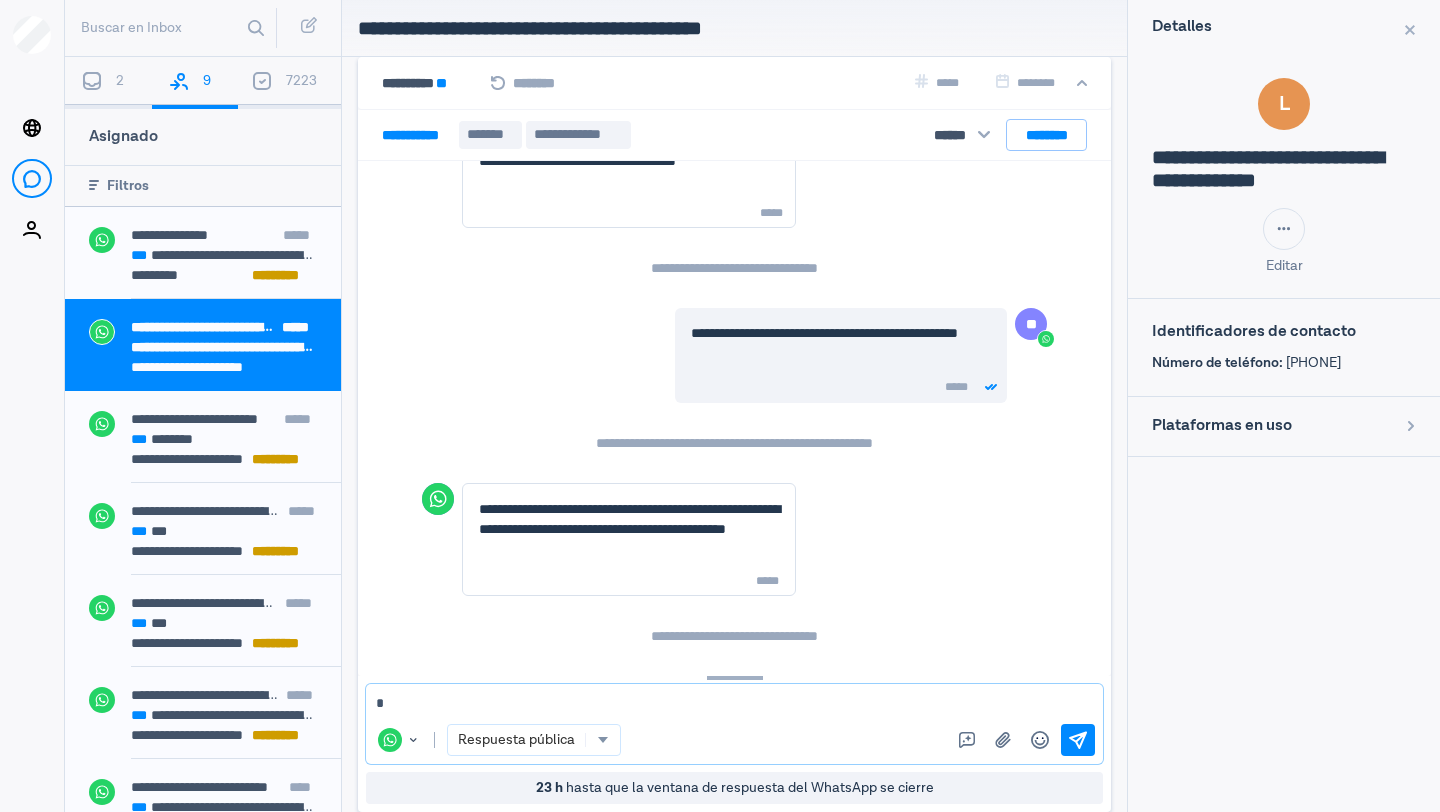 click at bounding box center [734, 704] 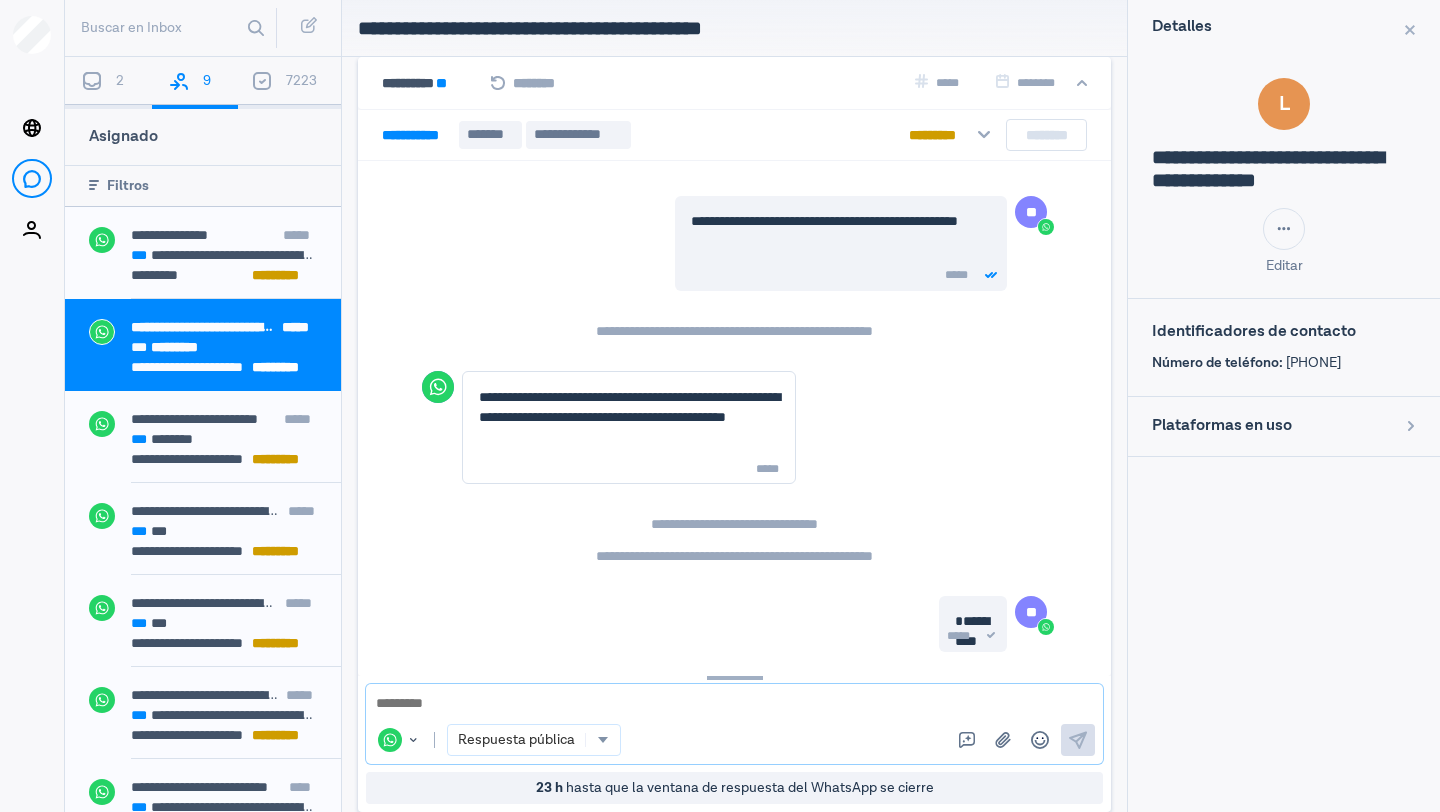 scroll, scrollTop: 894, scrollLeft: 0, axis: vertical 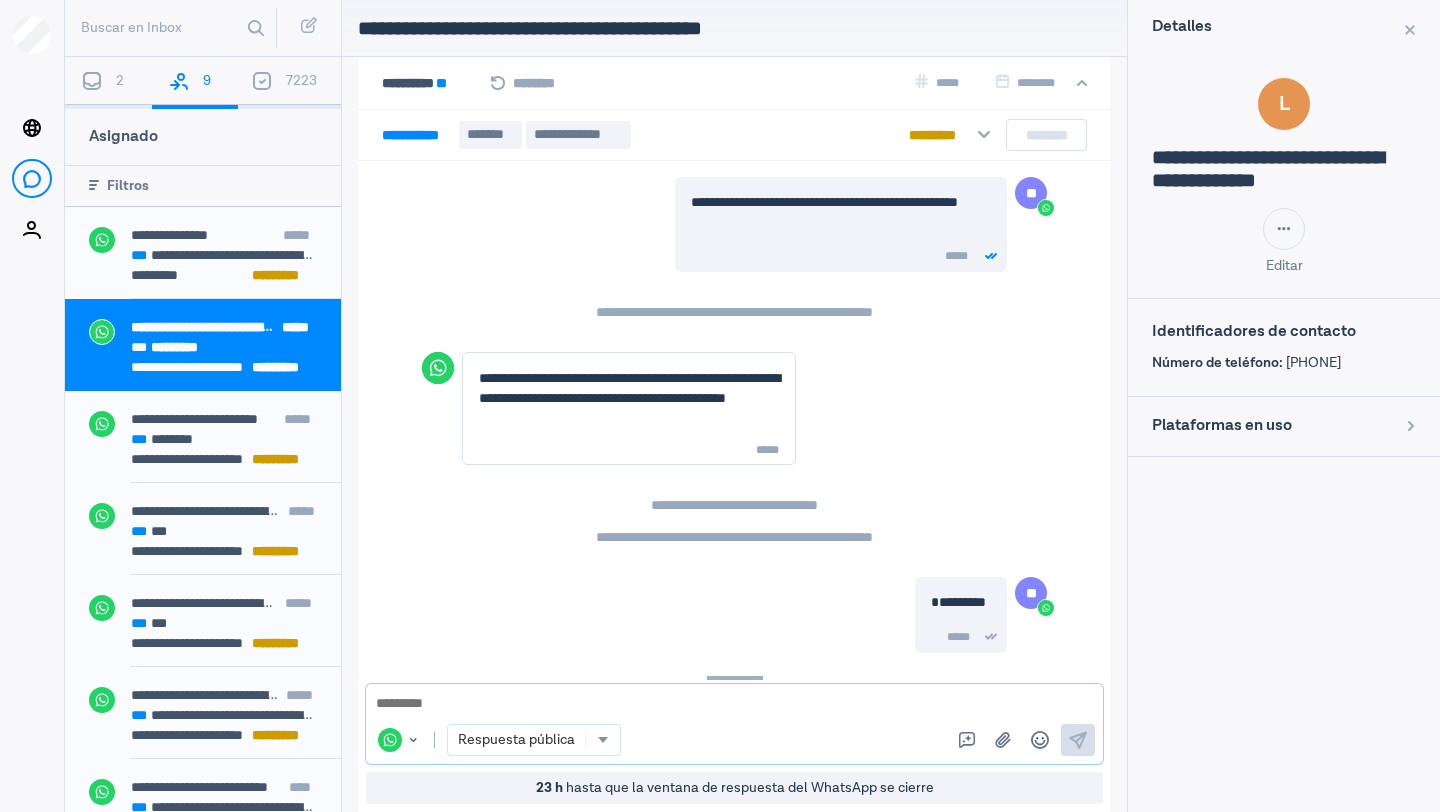 type 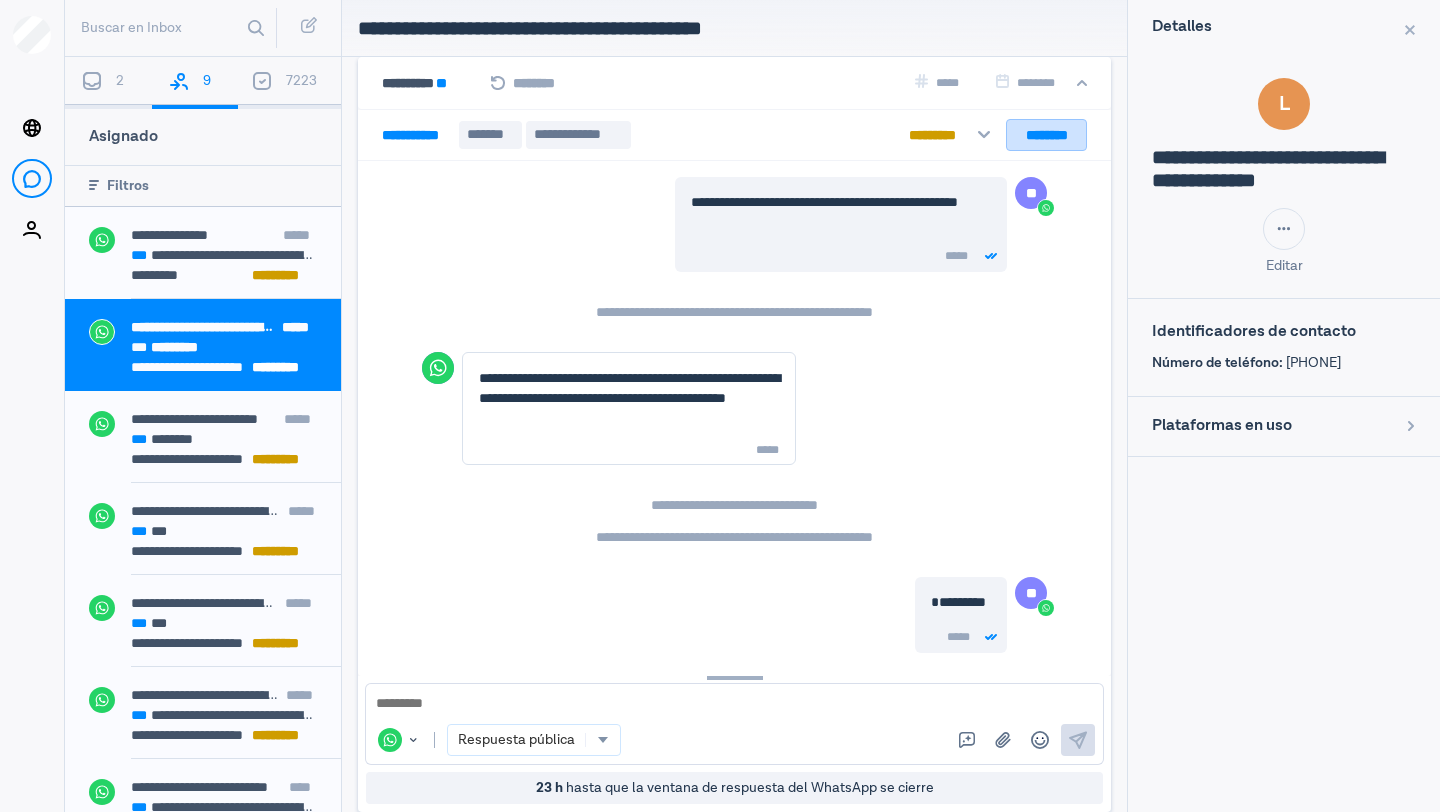 click on "********" at bounding box center [1046, 135] 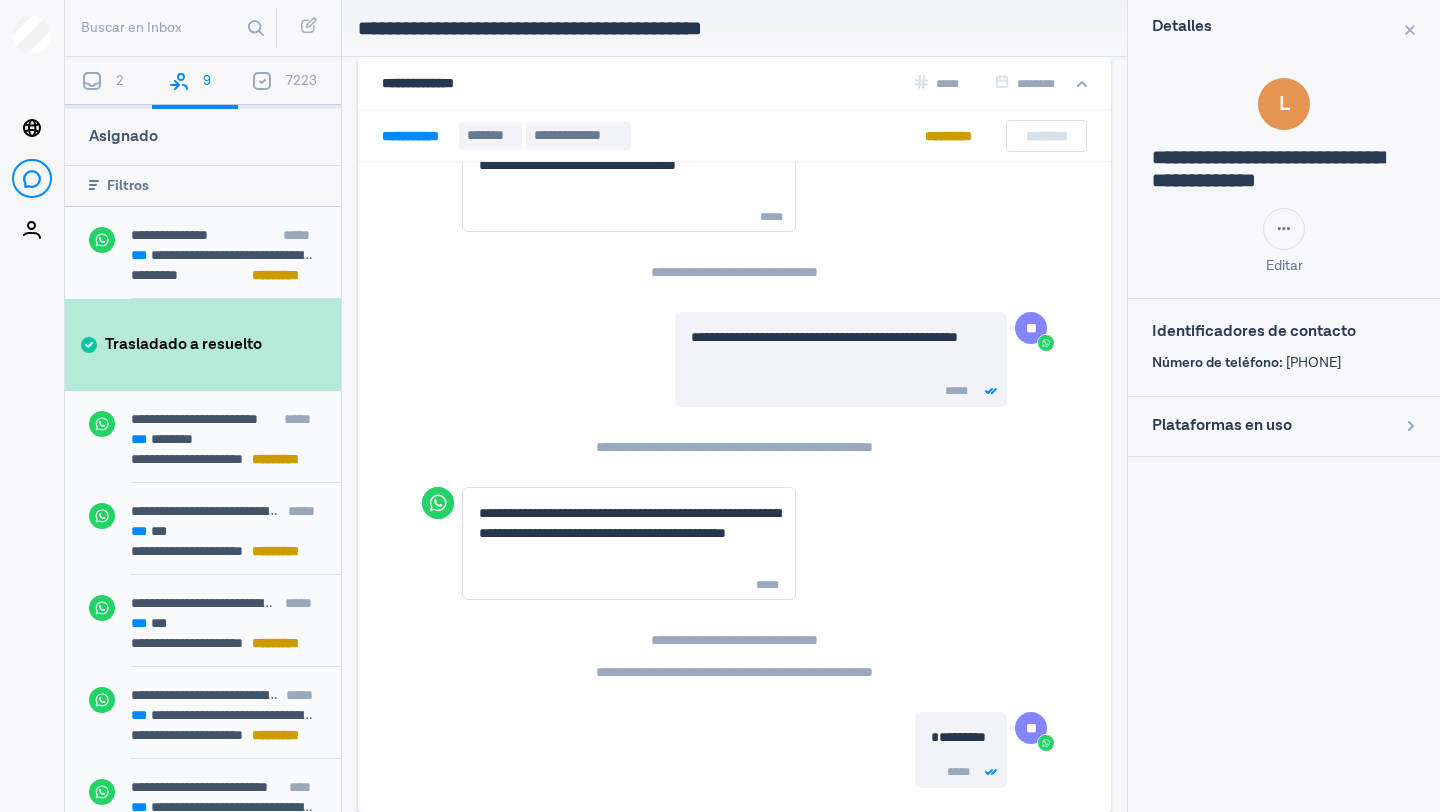 scroll, scrollTop: 759, scrollLeft: 0, axis: vertical 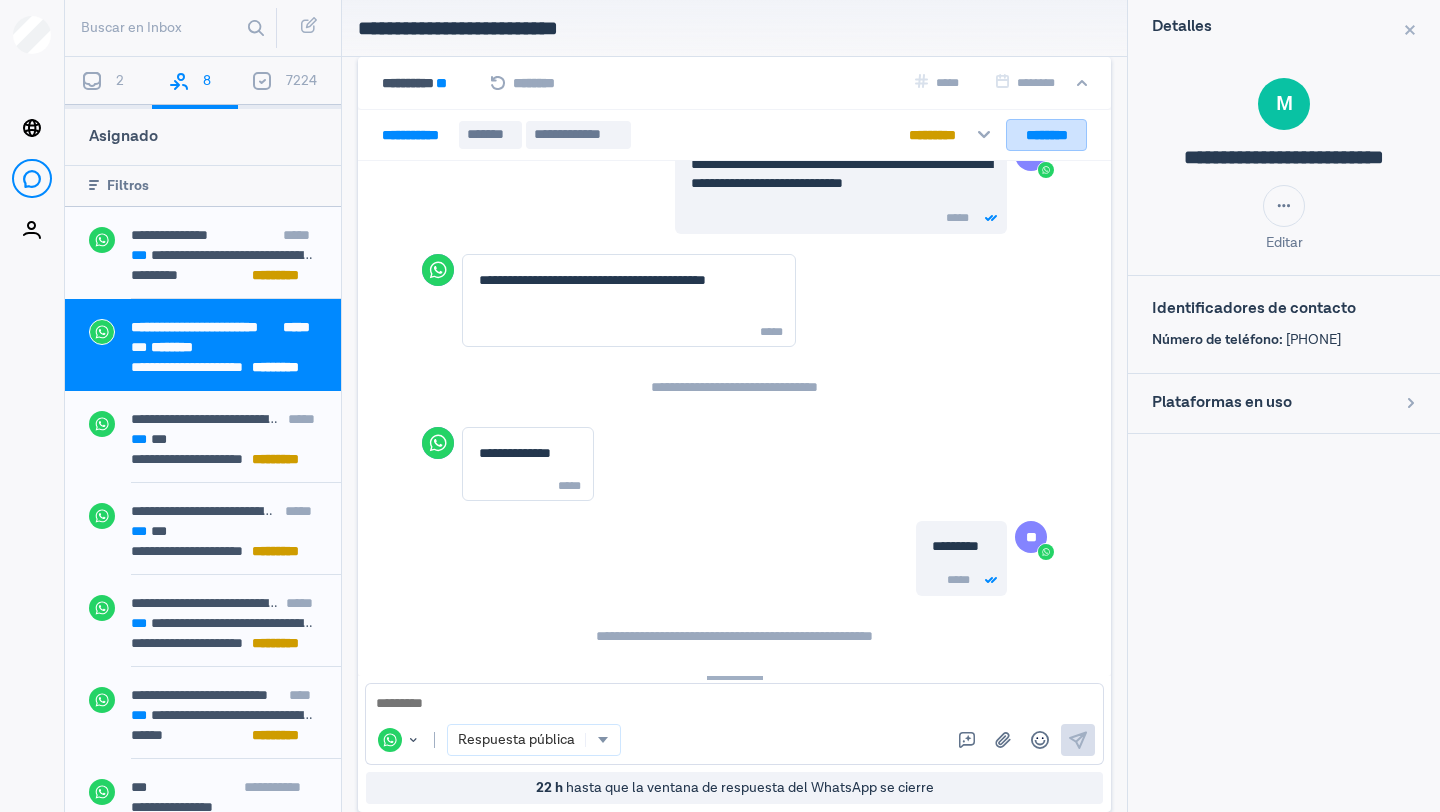 click on "********" at bounding box center (1046, 135) 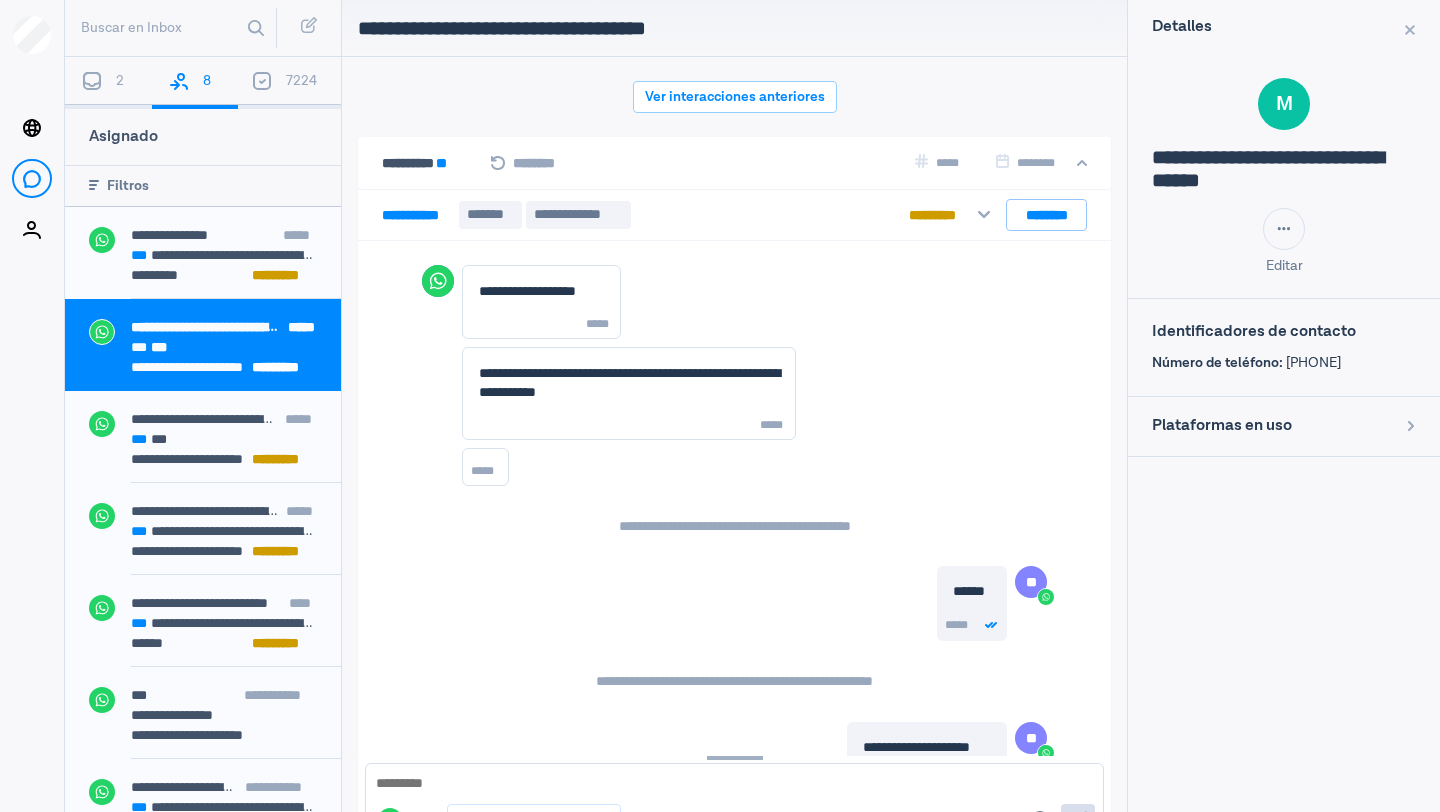 scroll, scrollTop: 711, scrollLeft: 0, axis: vertical 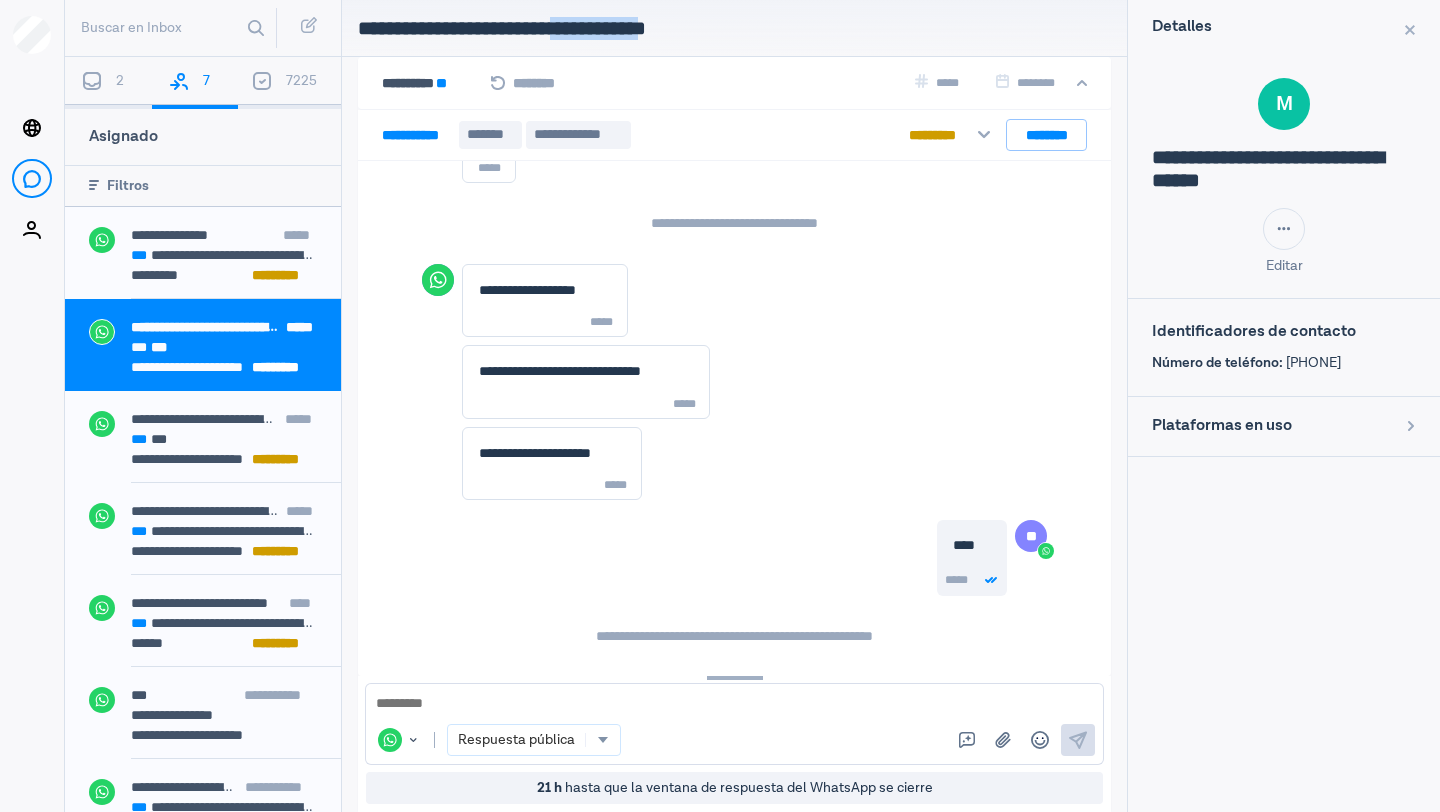 drag, startPoint x: 596, startPoint y: 23, endPoint x: 700, endPoint y: 27, distance: 104.0769 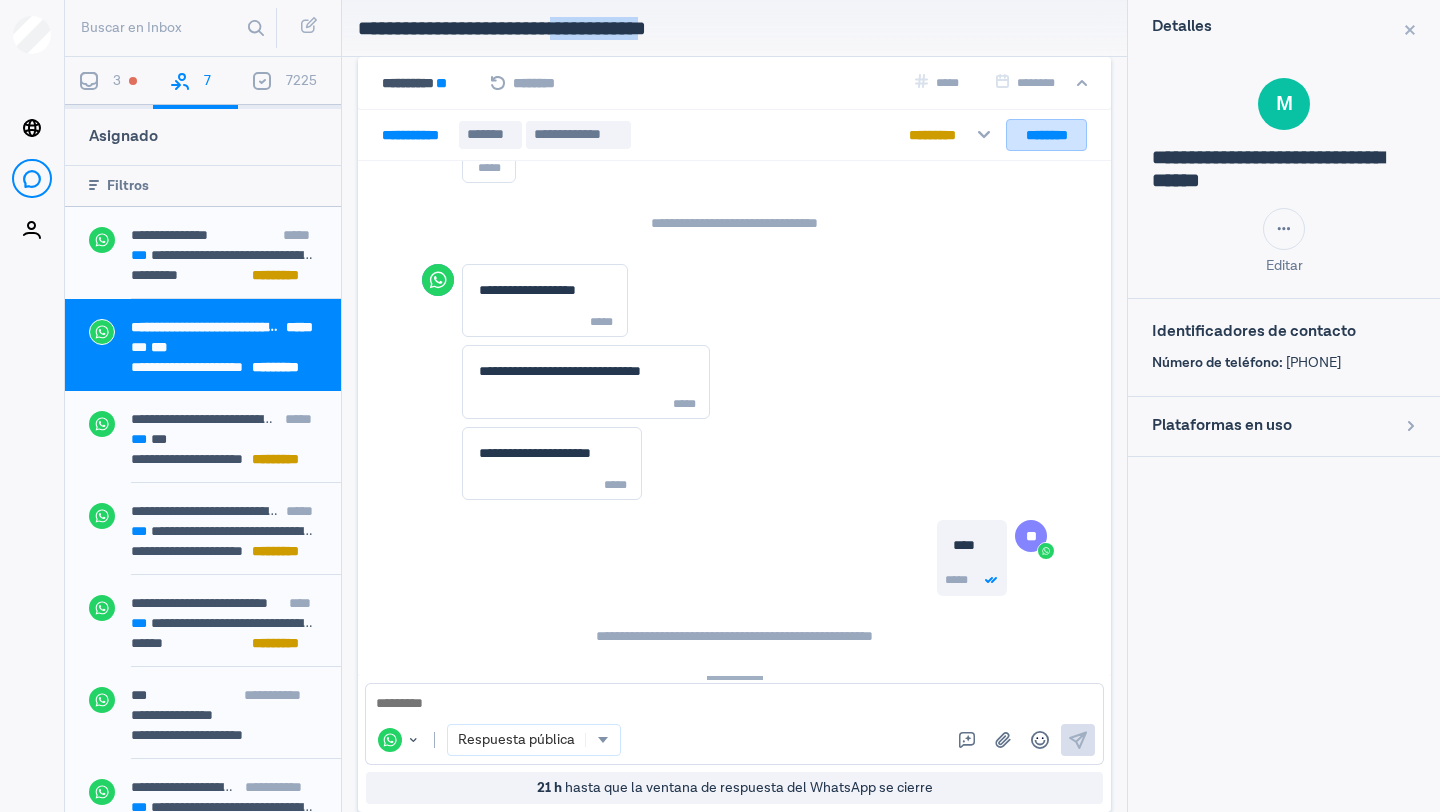 click on "********" at bounding box center [1046, 135] 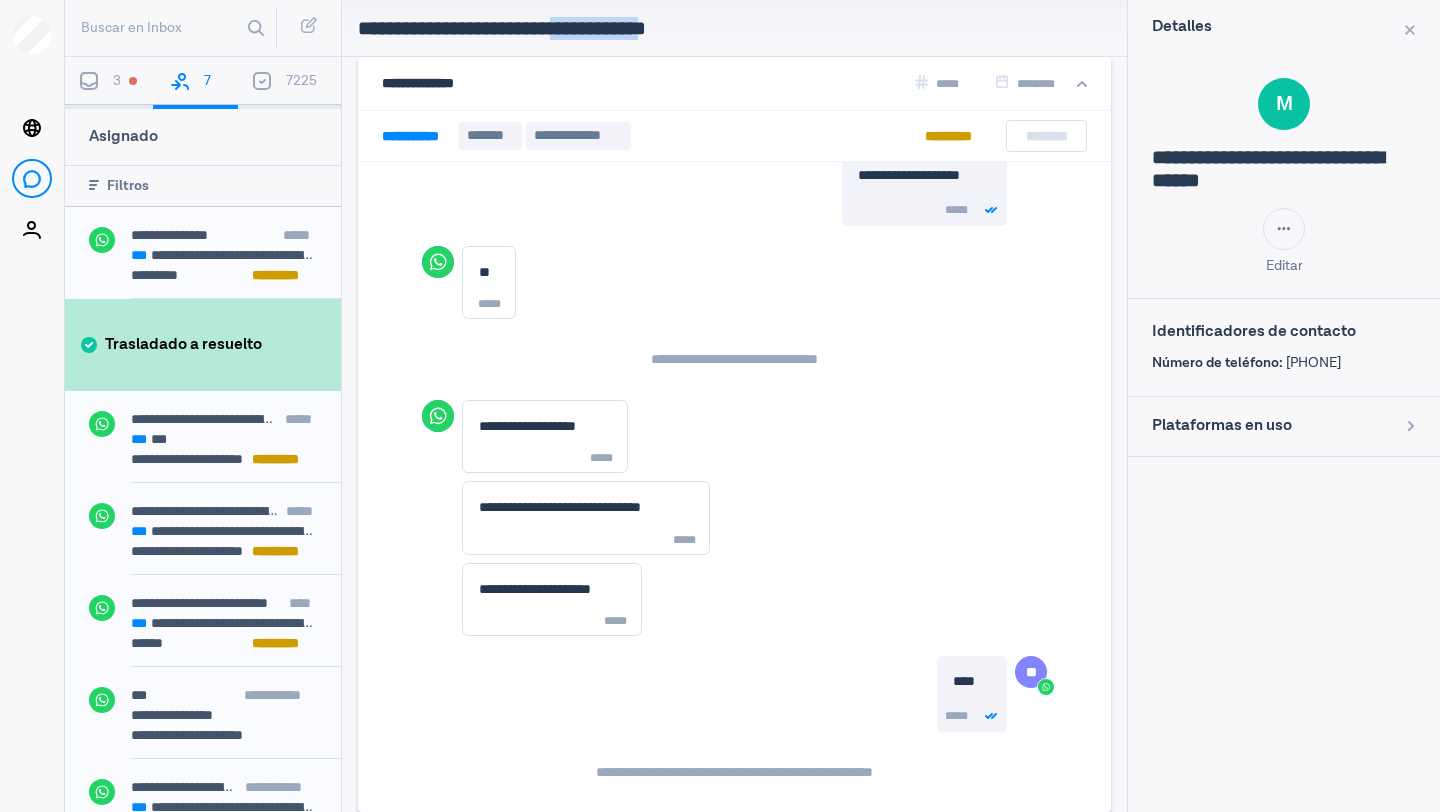 scroll, scrollTop: 997, scrollLeft: 0, axis: vertical 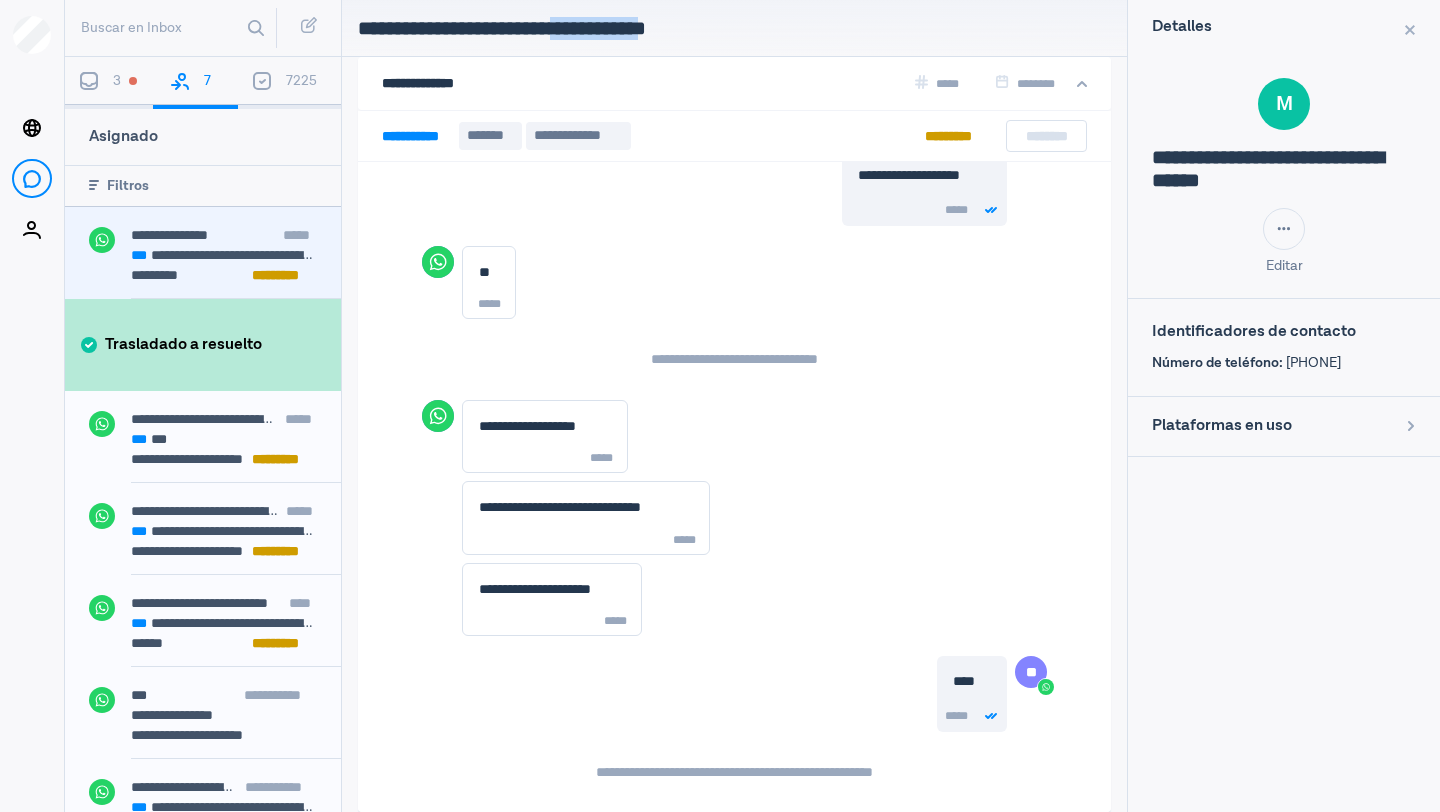 click on "**********" at bounding box center (224, 255) 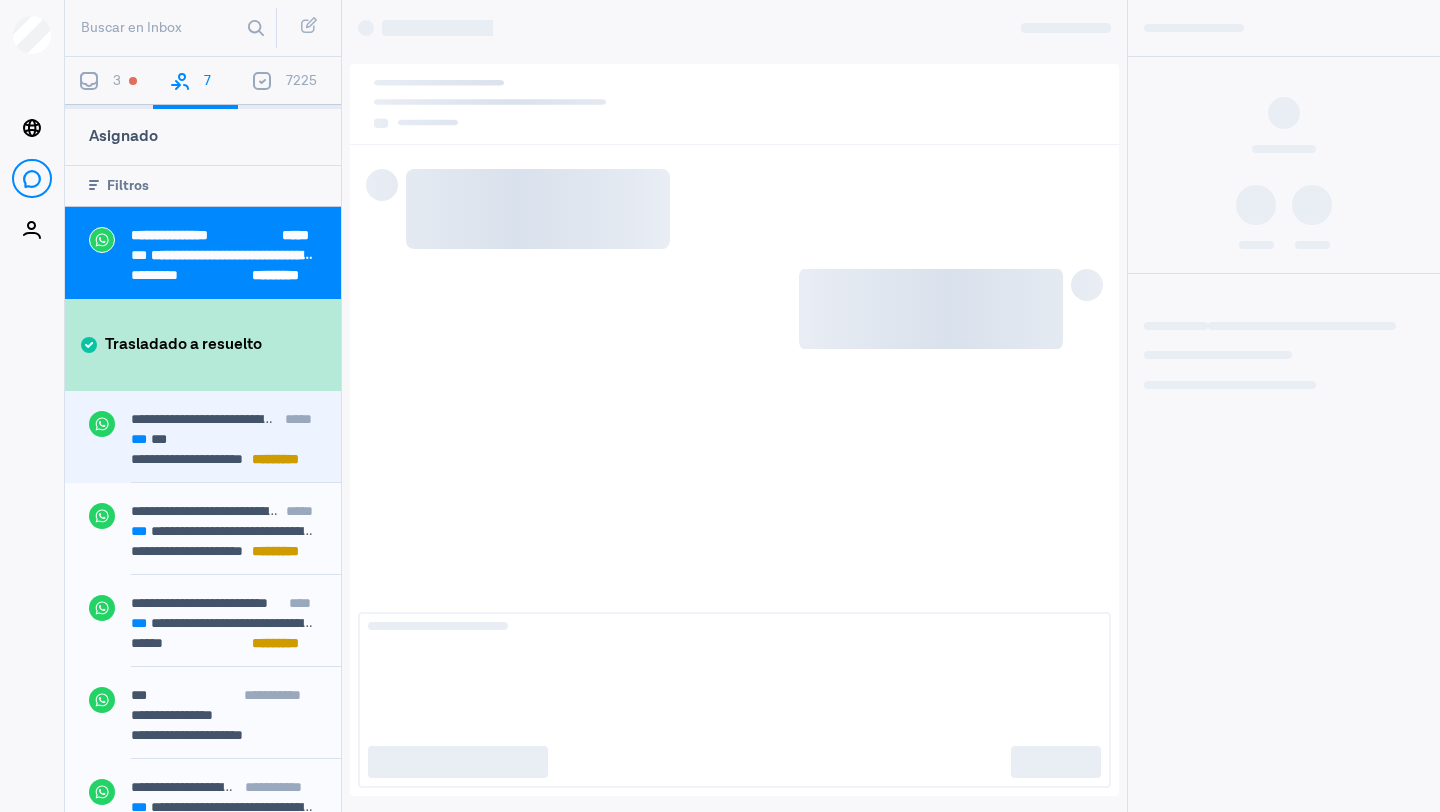scroll, scrollTop: 38, scrollLeft: 0, axis: vertical 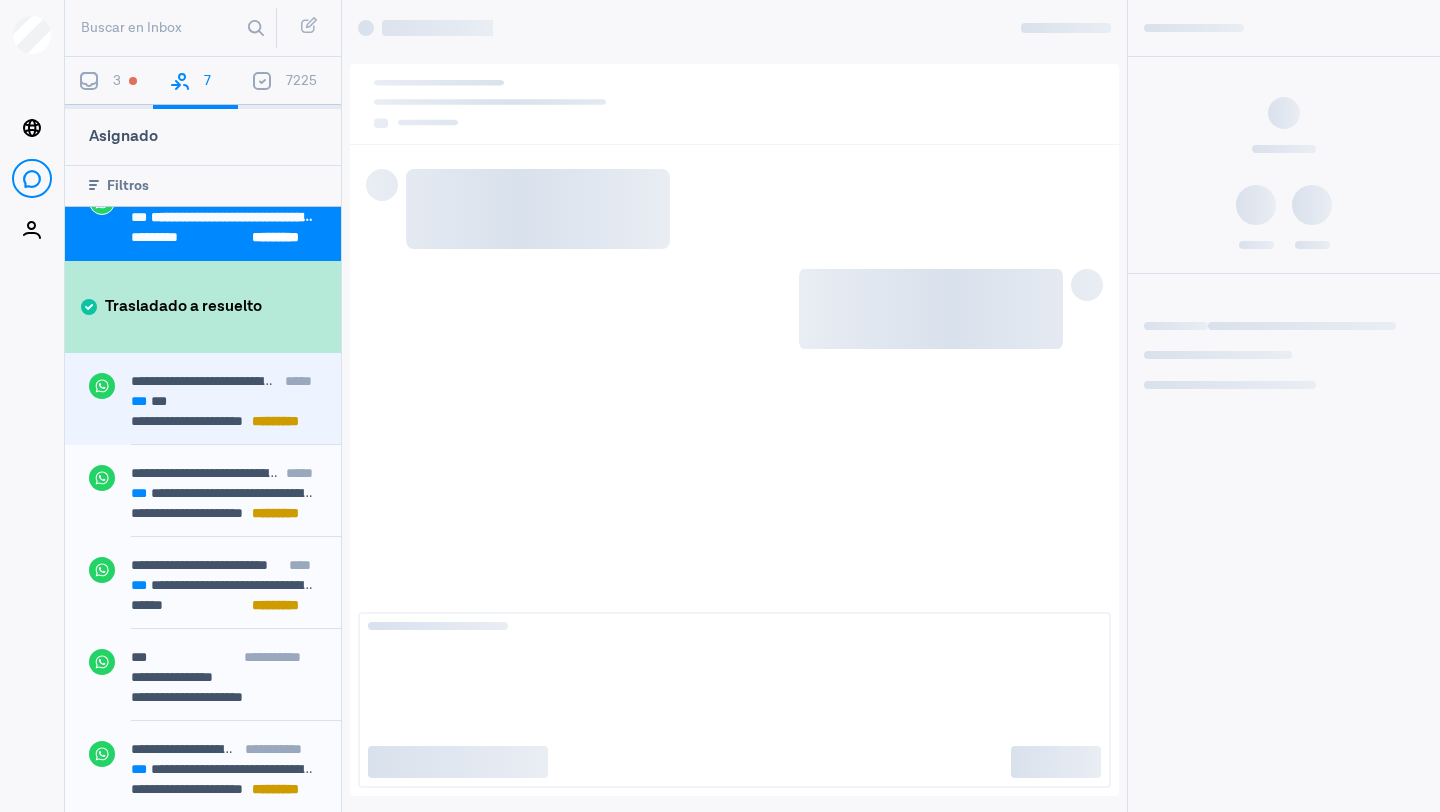 click on "**********" at bounding box center [187, 421] 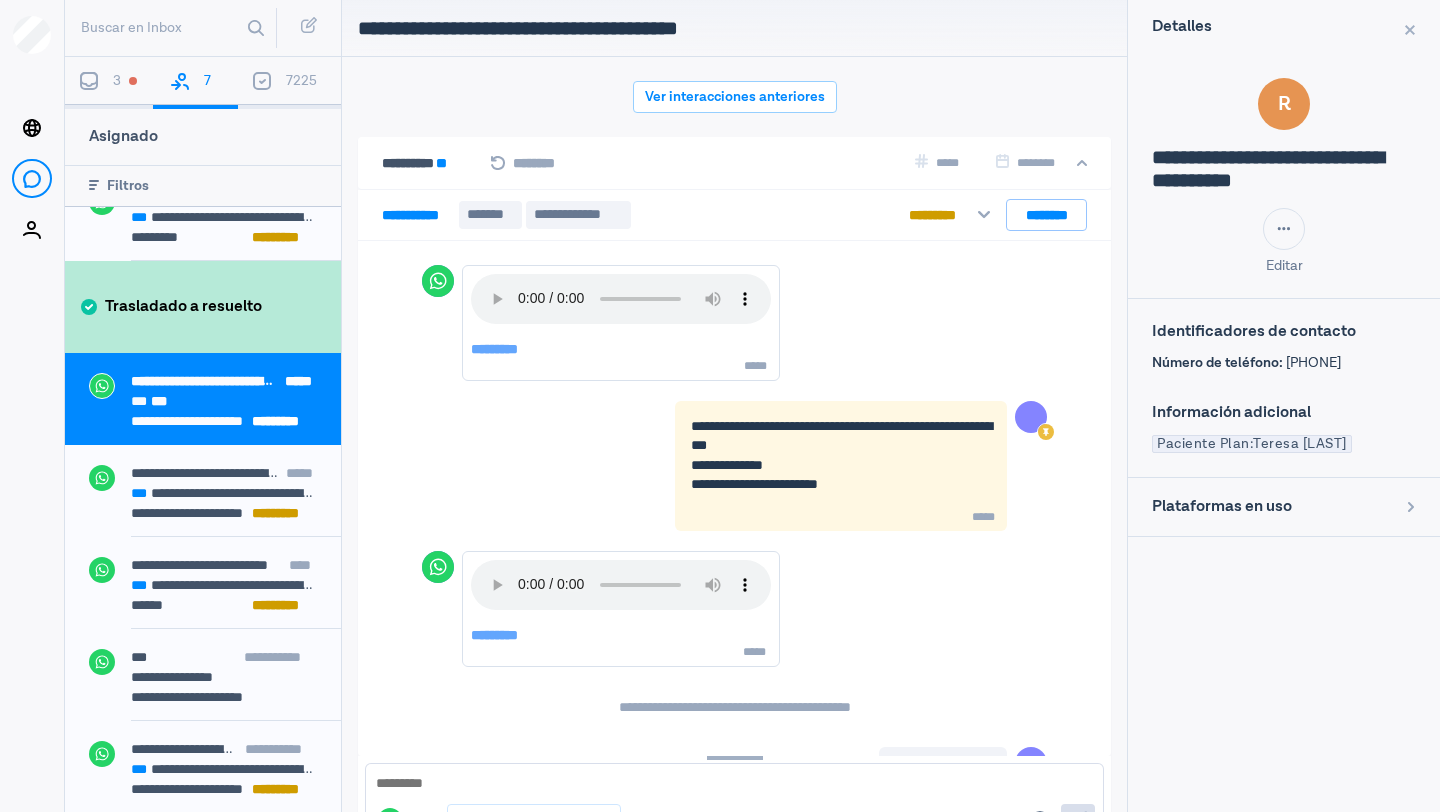 scroll, scrollTop: 836, scrollLeft: 0, axis: vertical 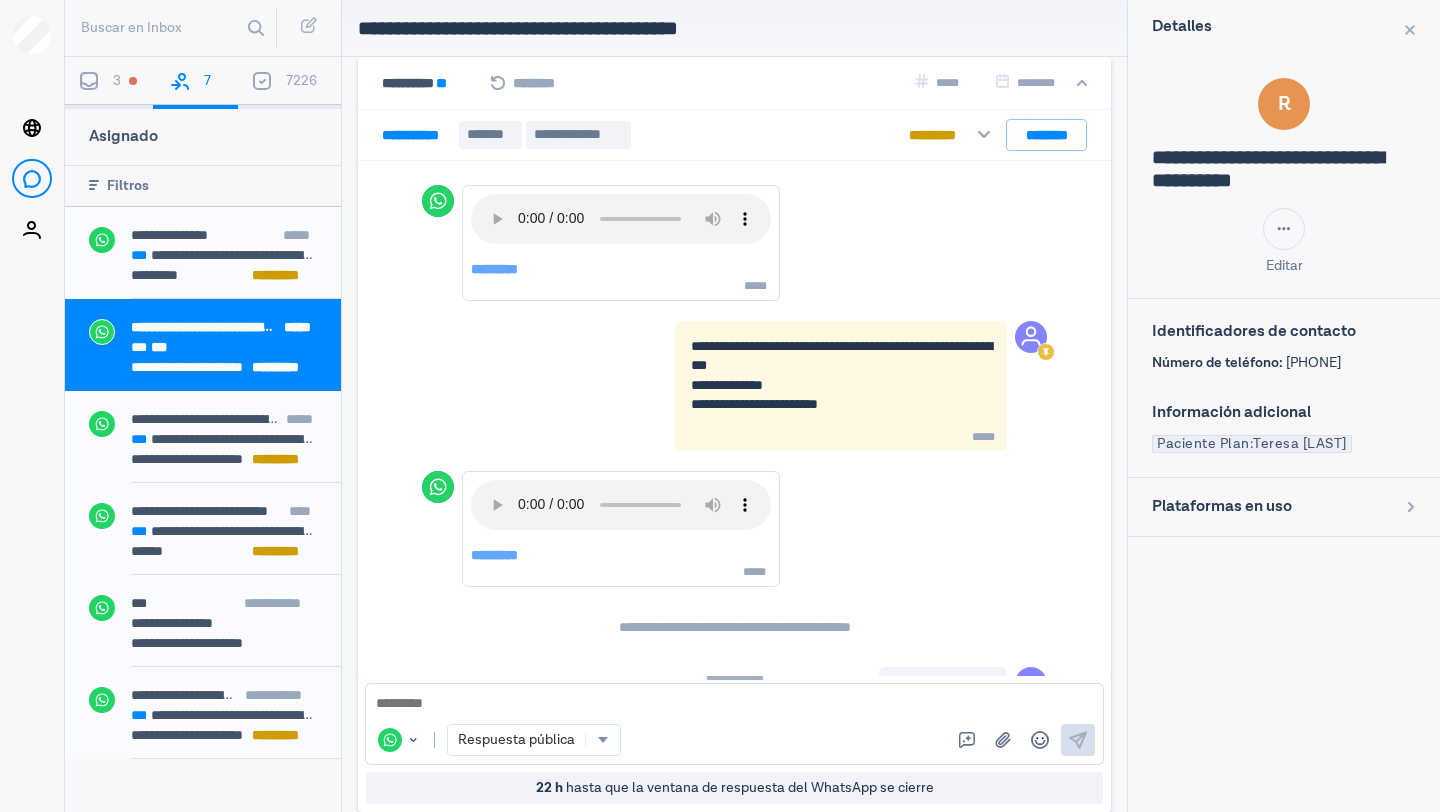 click on "**********" at bounding box center (734, 135) 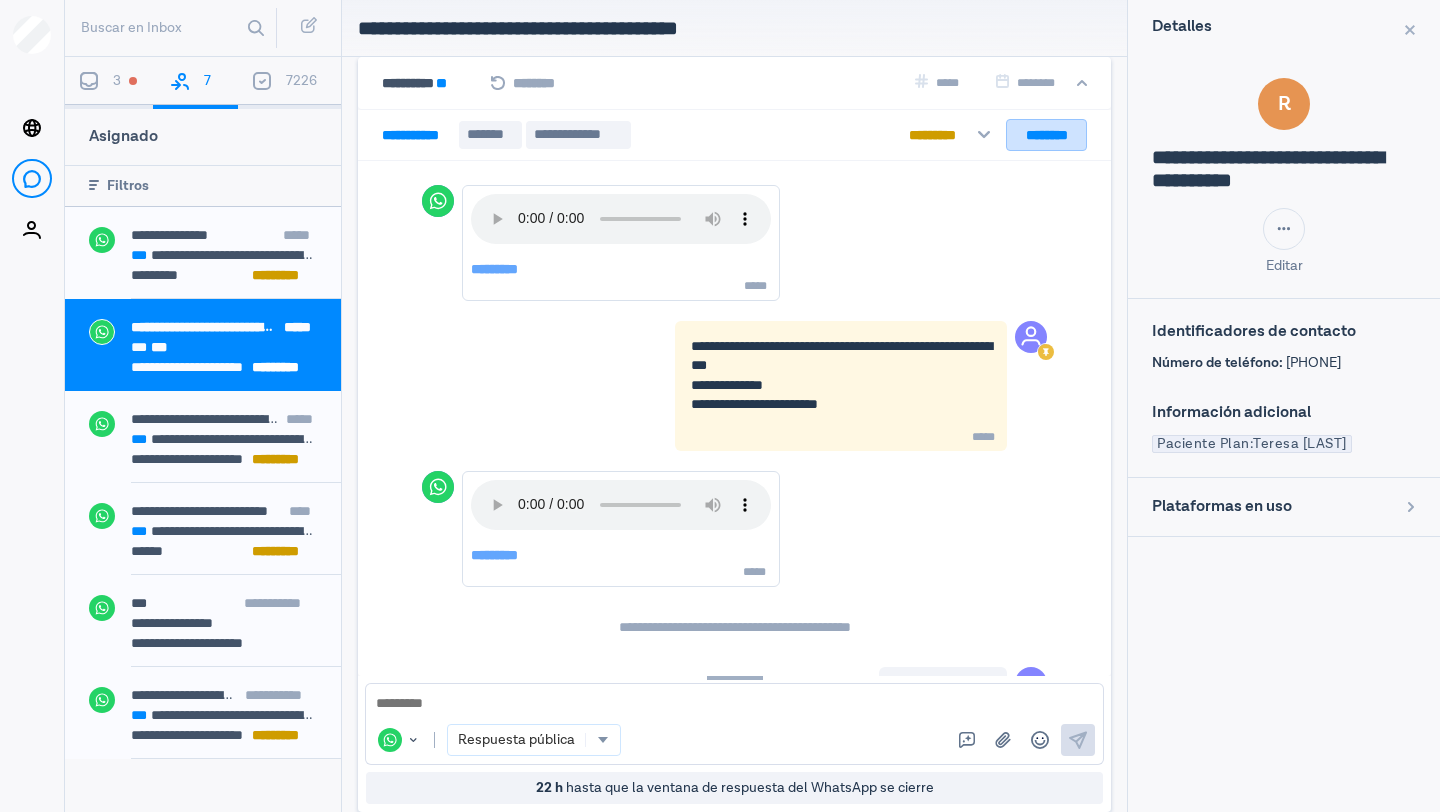 click on "********" at bounding box center [1046, 135] 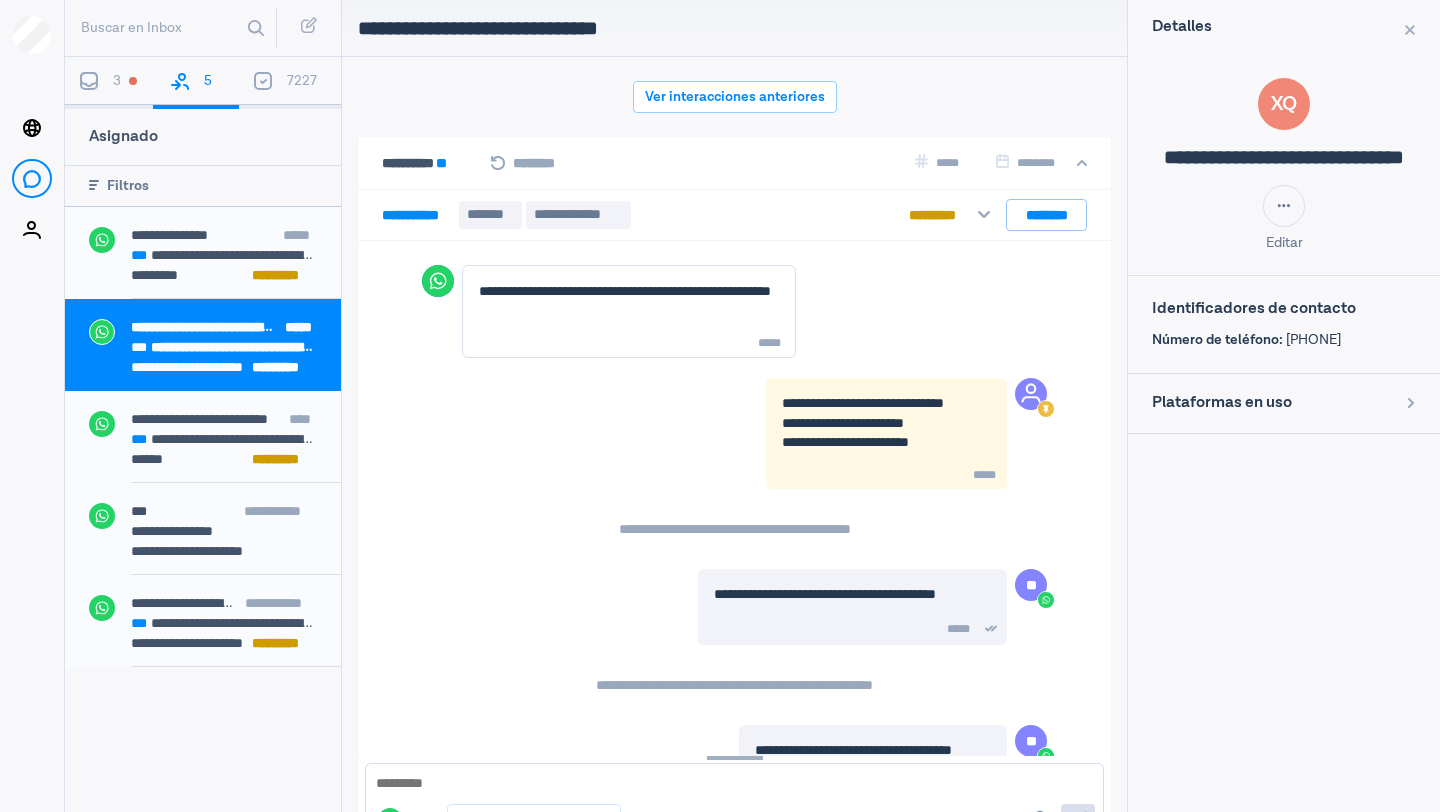 scroll, scrollTop: 68, scrollLeft: 0, axis: vertical 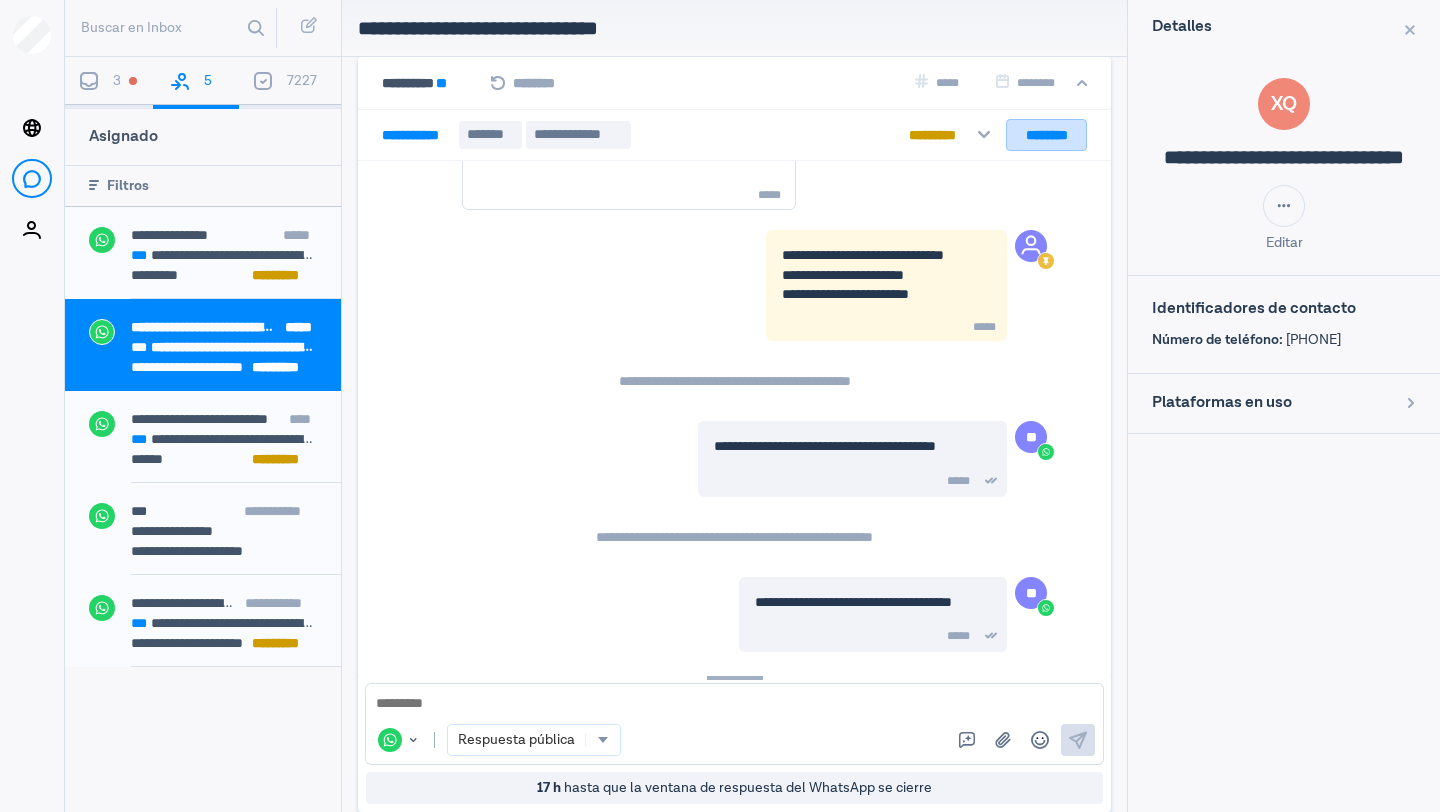 click on "********" at bounding box center (1046, 135) 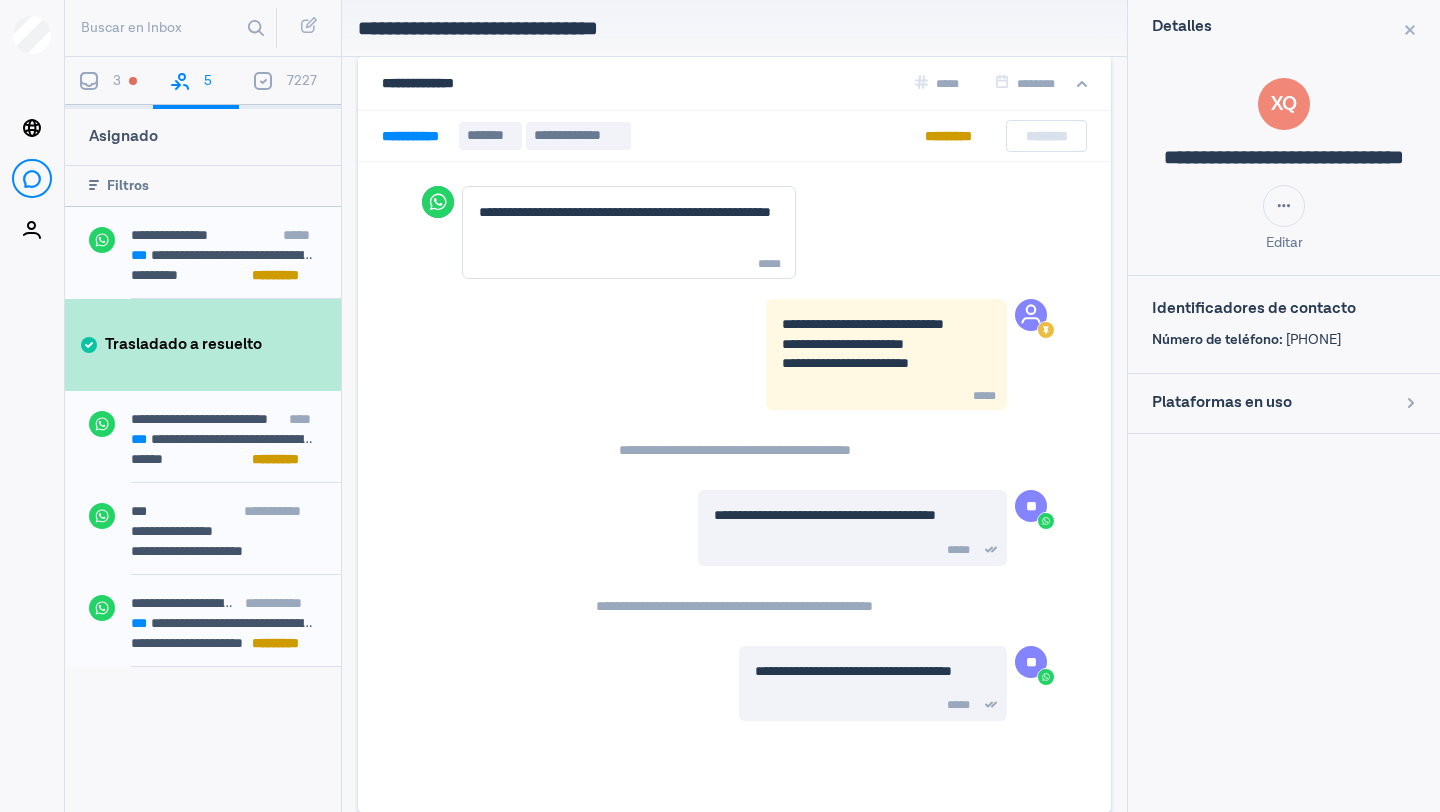 scroll, scrollTop: 0, scrollLeft: 0, axis: both 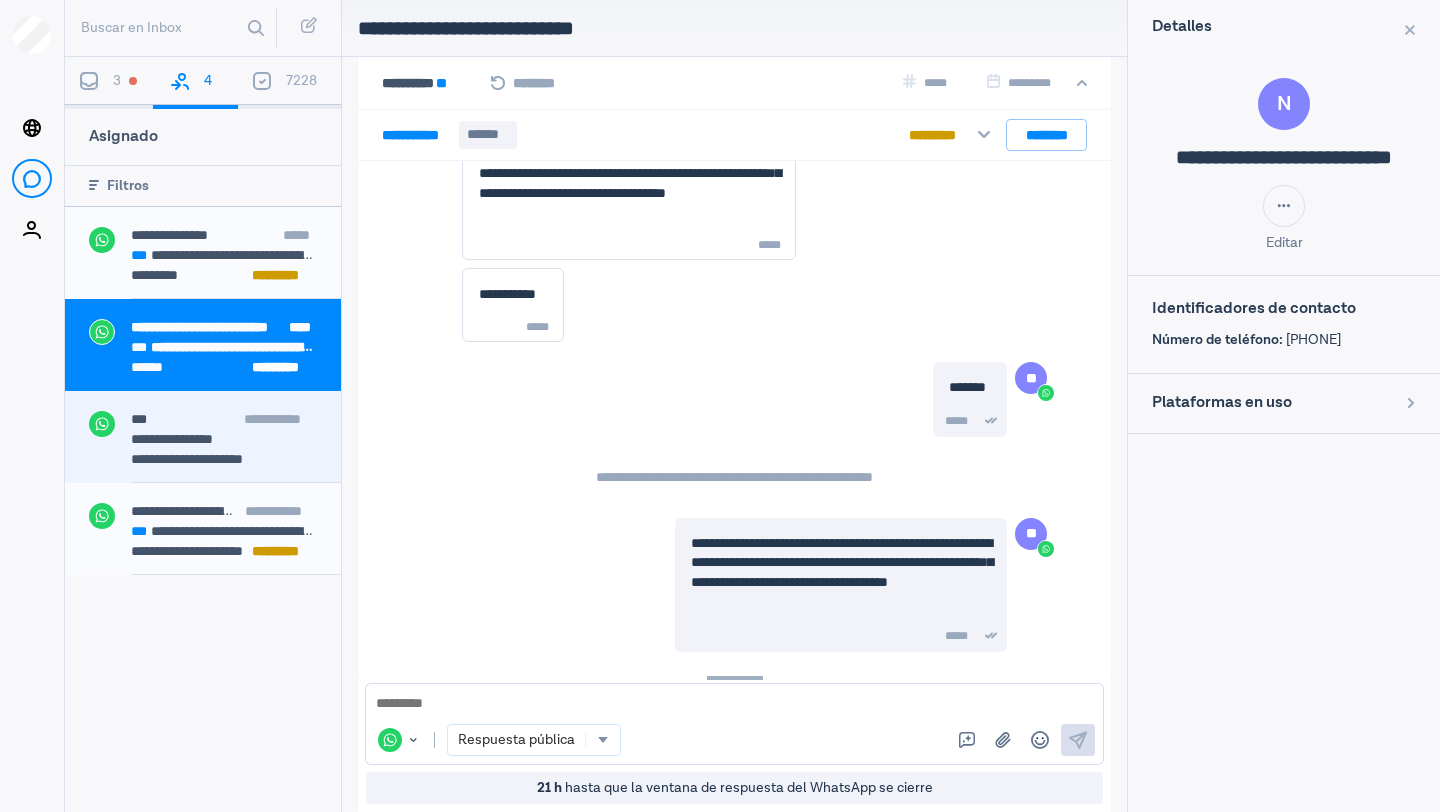click on "**********" at bounding box center [202, 459] 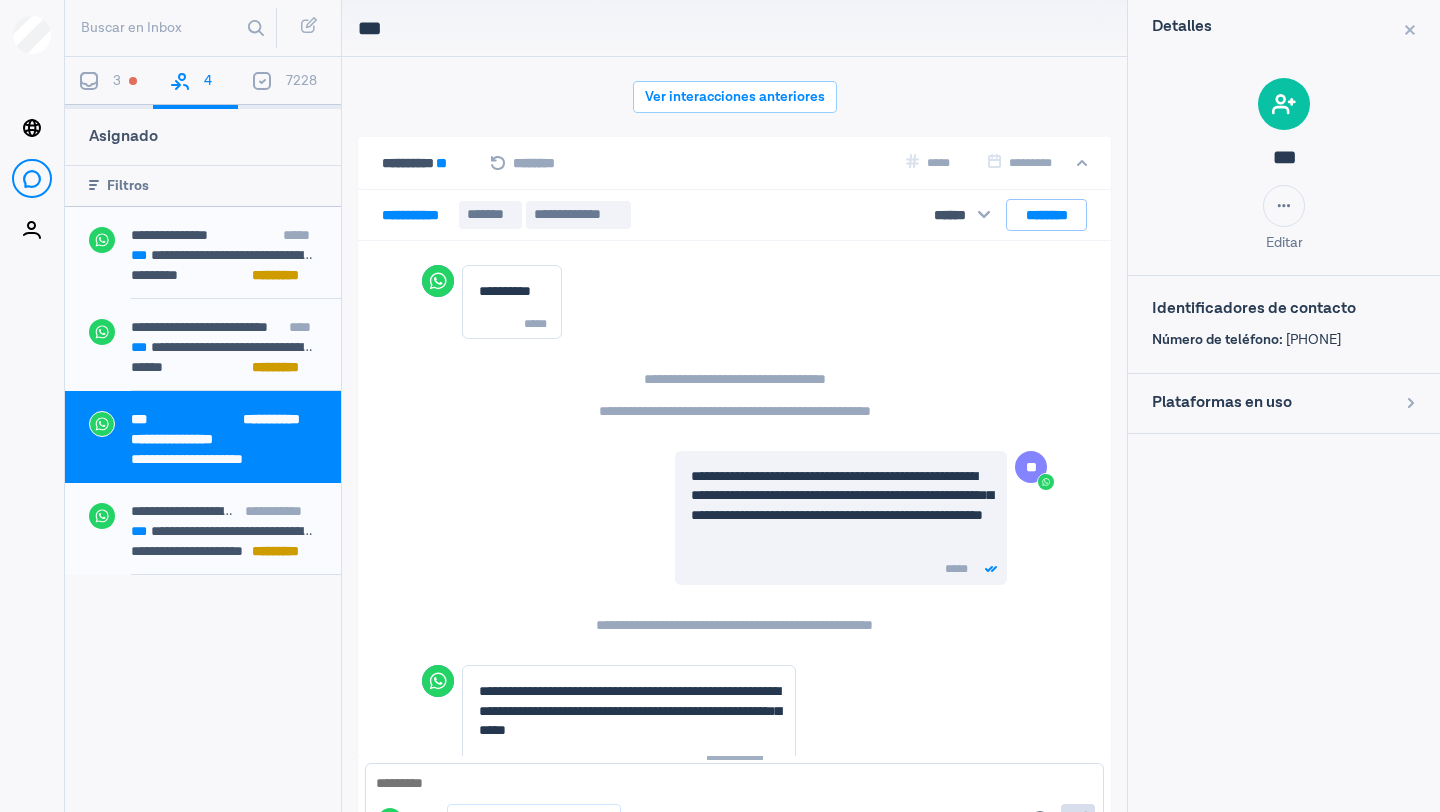 scroll, scrollTop: 80, scrollLeft: 0, axis: vertical 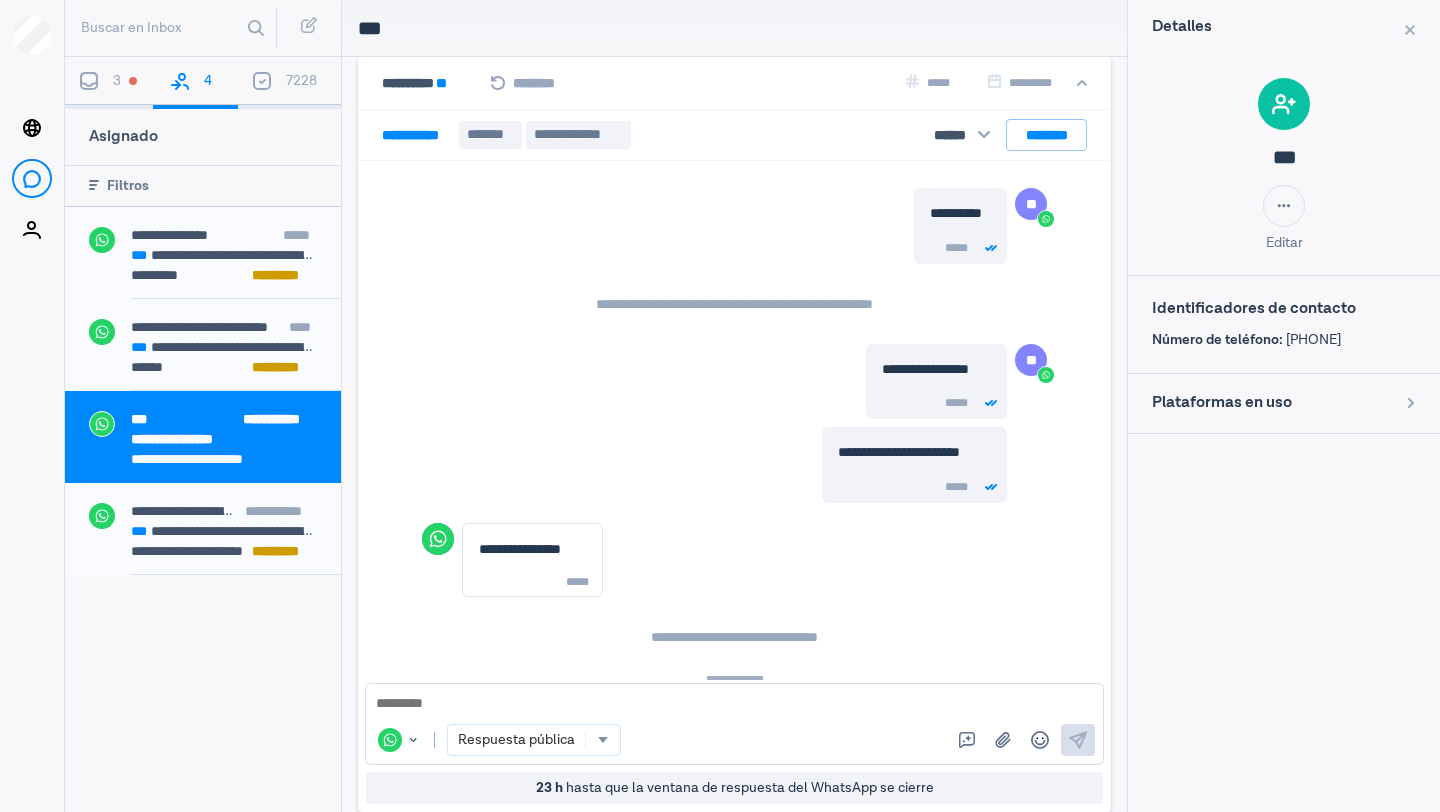 click at bounding box center (734, 704) 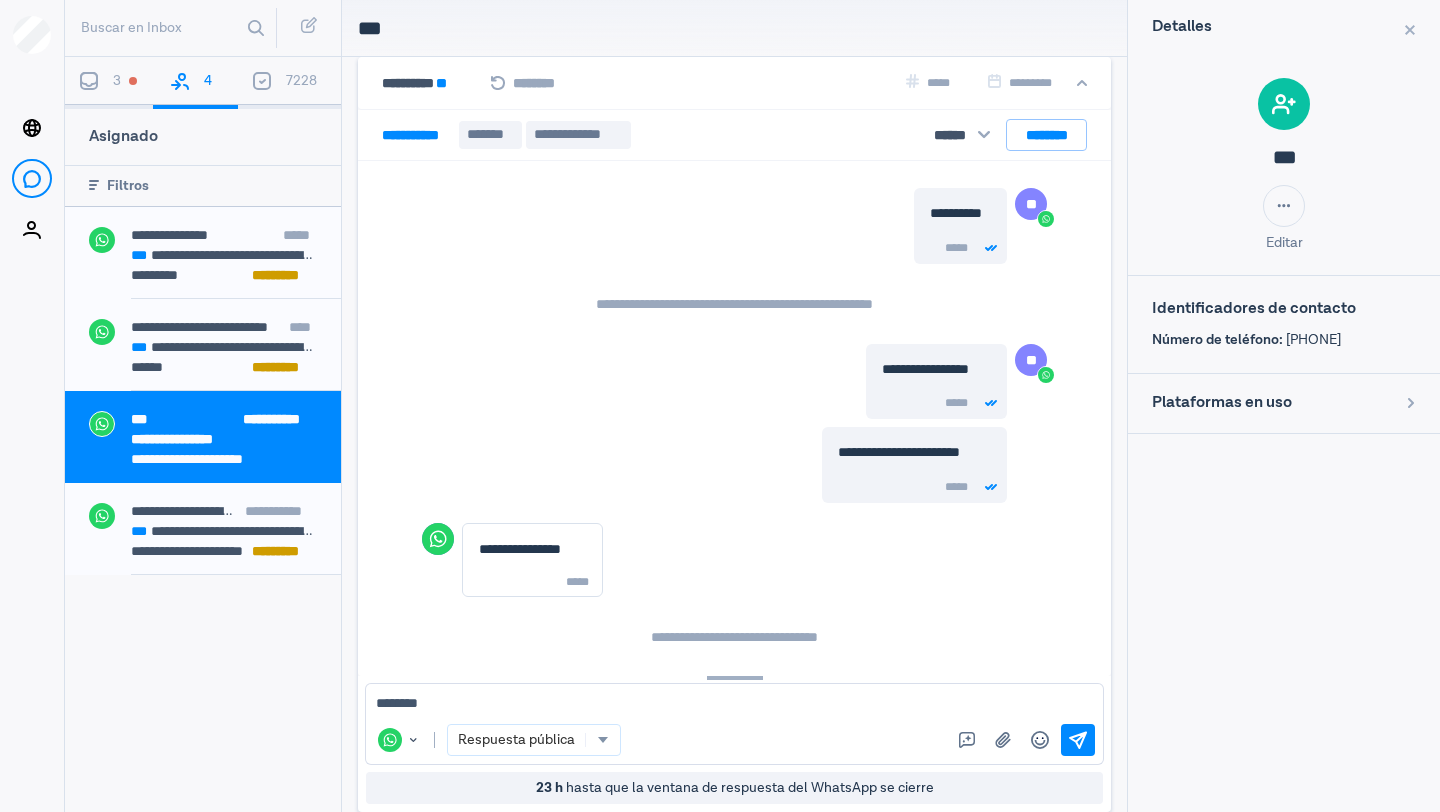 type on "********" 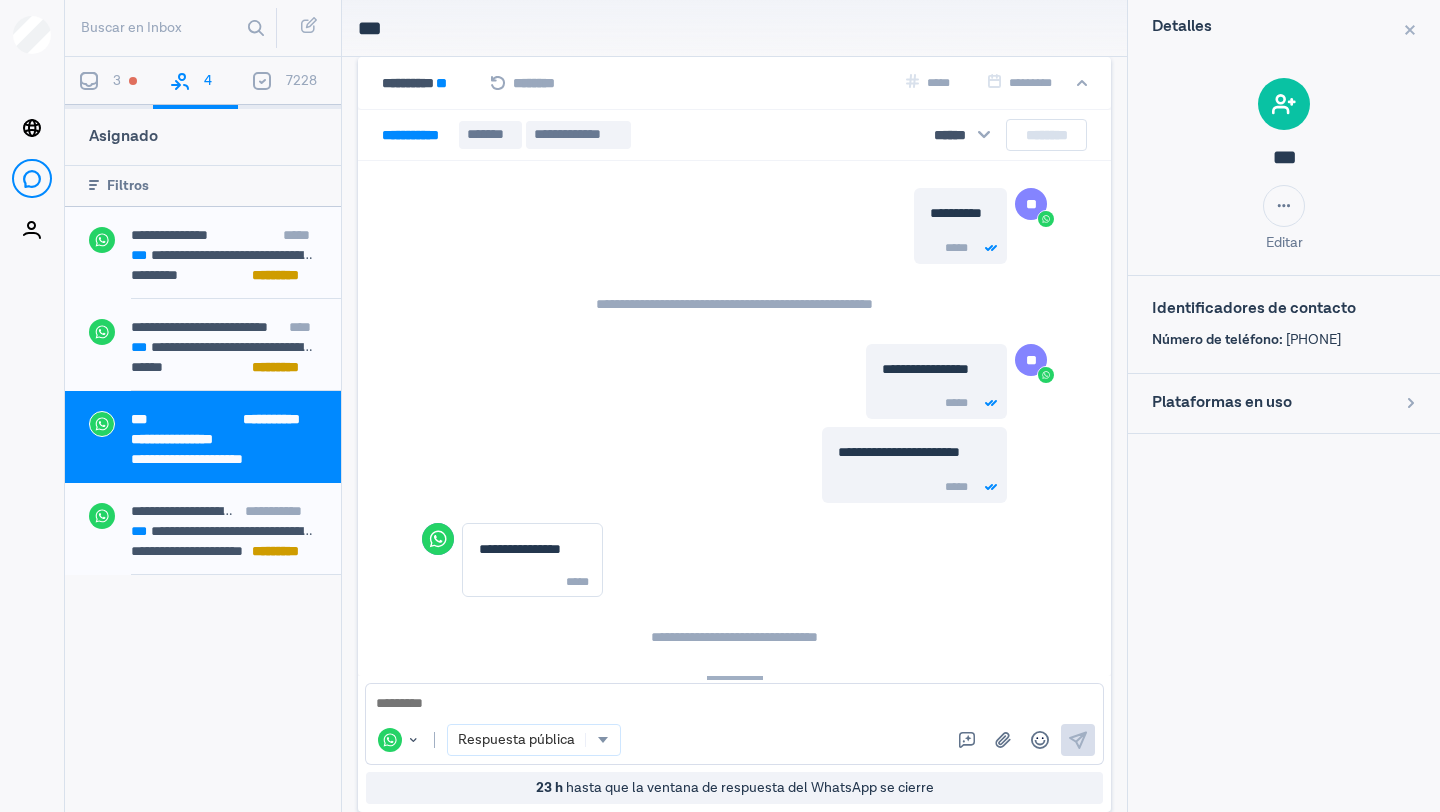scroll, scrollTop: 690, scrollLeft: 0, axis: vertical 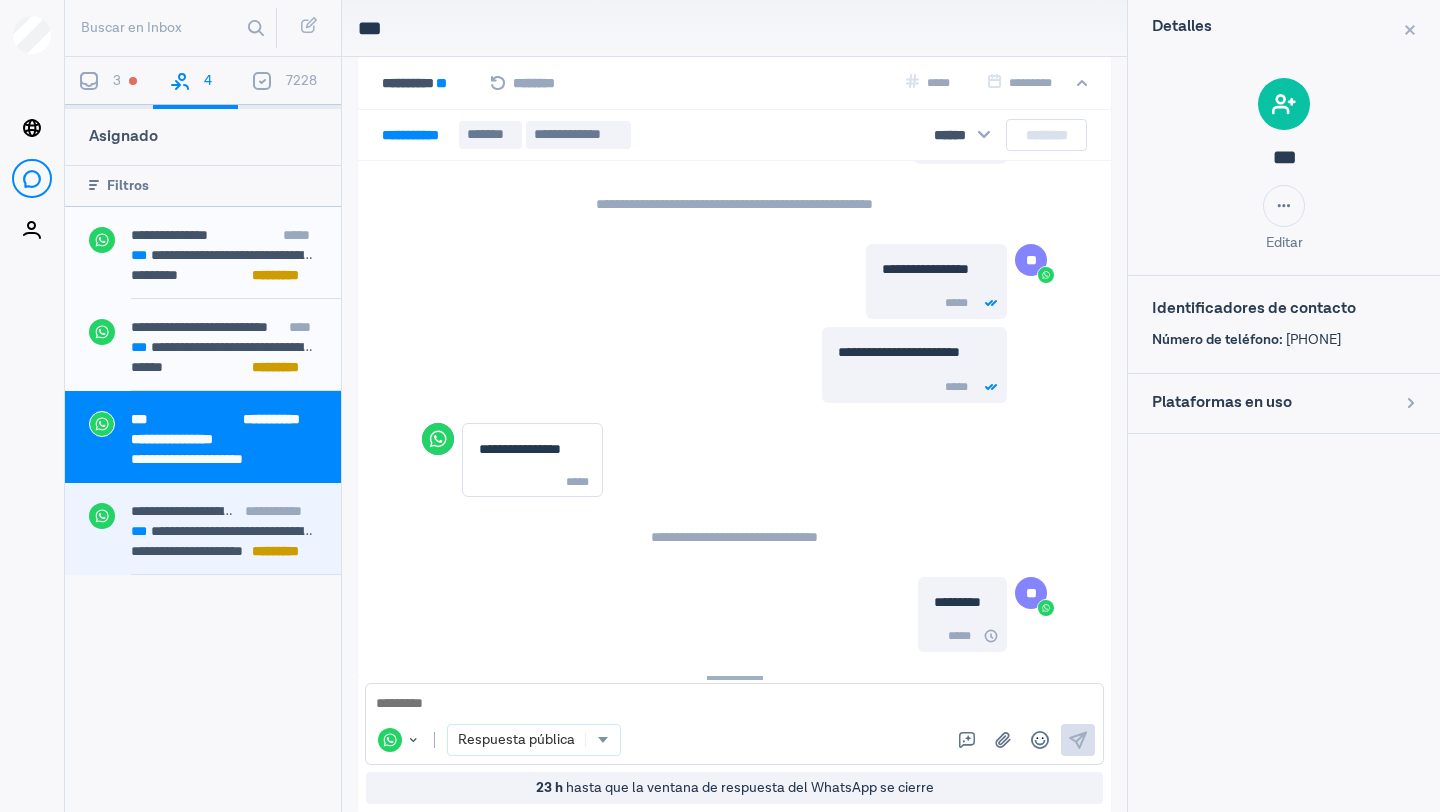 click at bounding box center (236, 574) 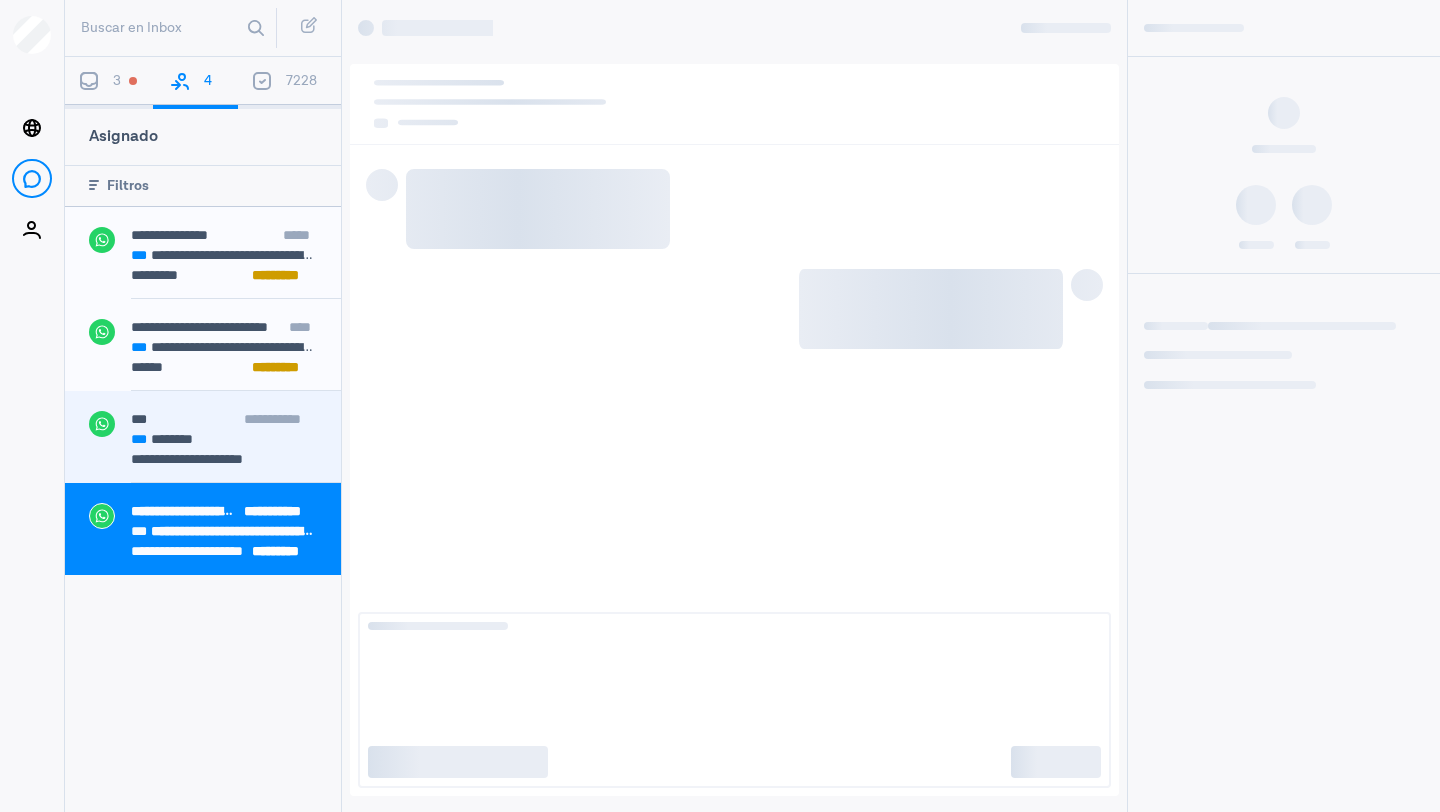 click on "**********" at bounding box center (202, 459) 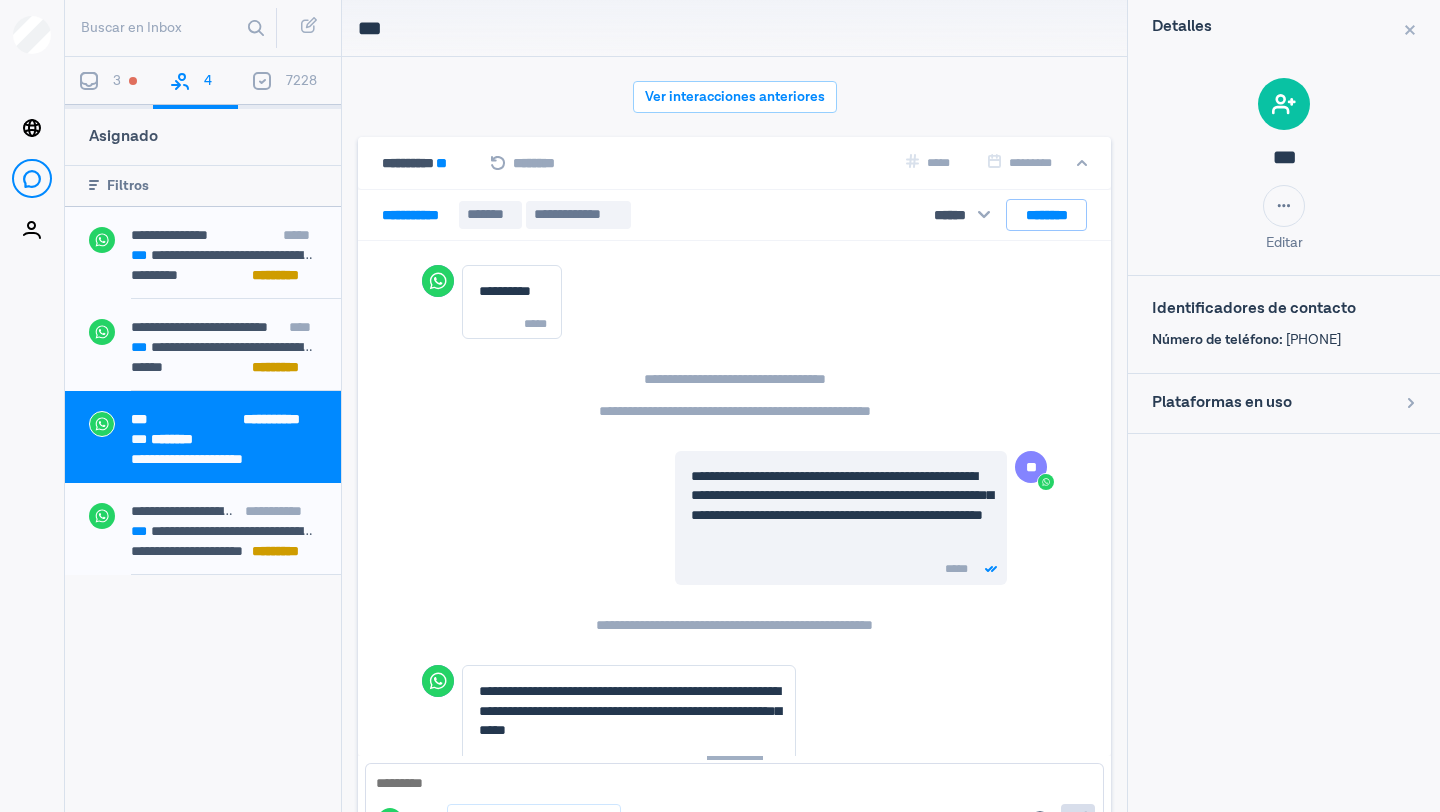 scroll, scrollTop: 80, scrollLeft: 0, axis: vertical 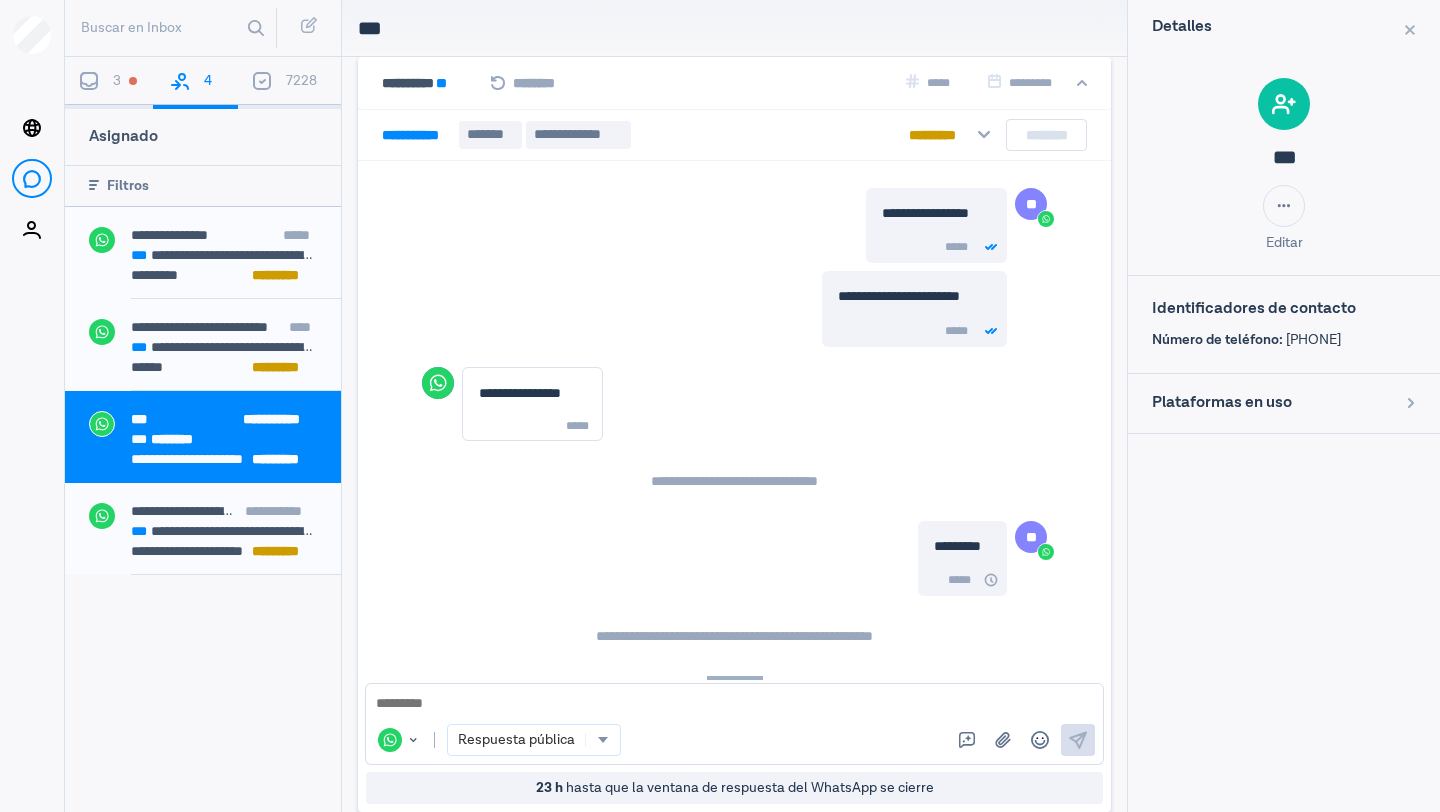 click at bounding box center [734, 704] 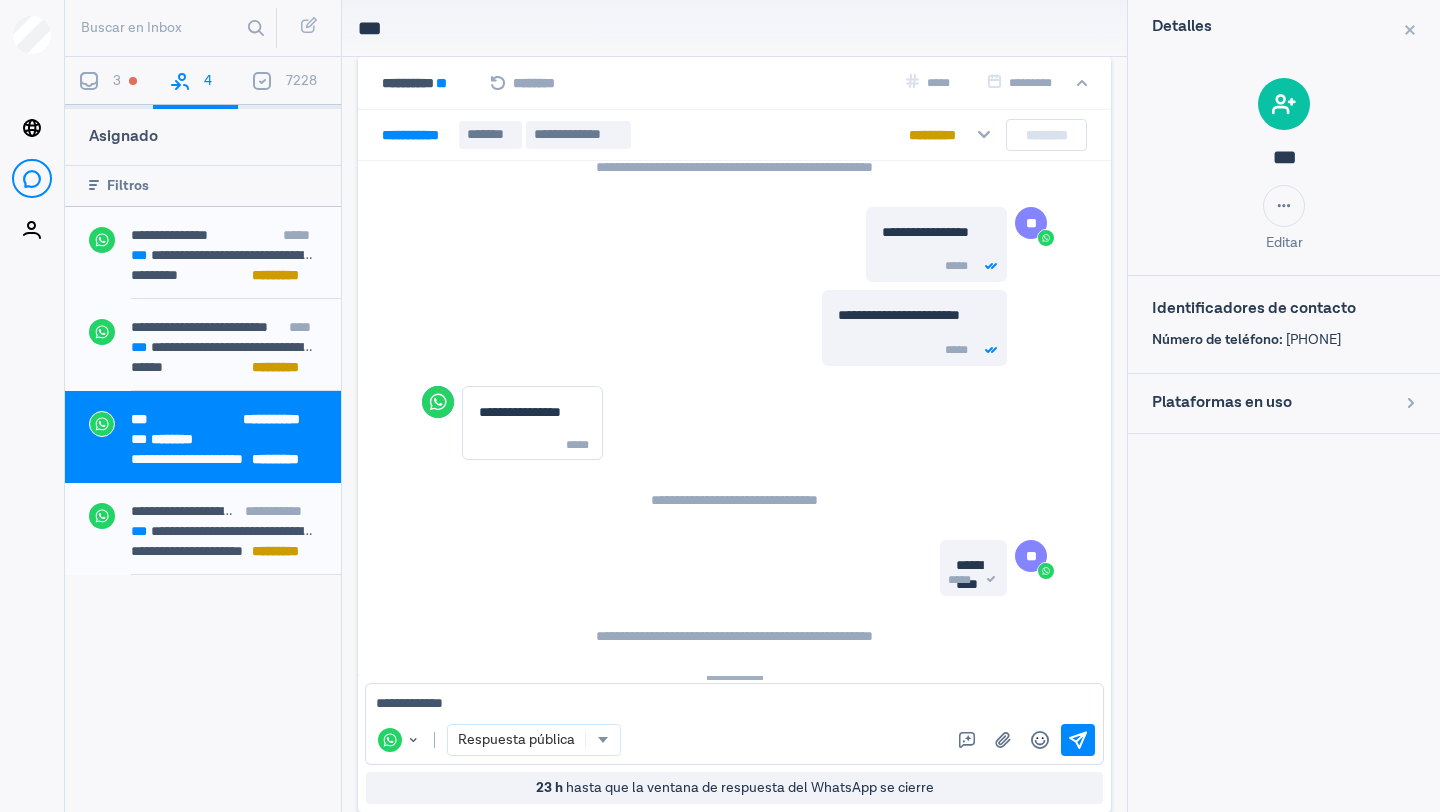 scroll, scrollTop: 846, scrollLeft: 0, axis: vertical 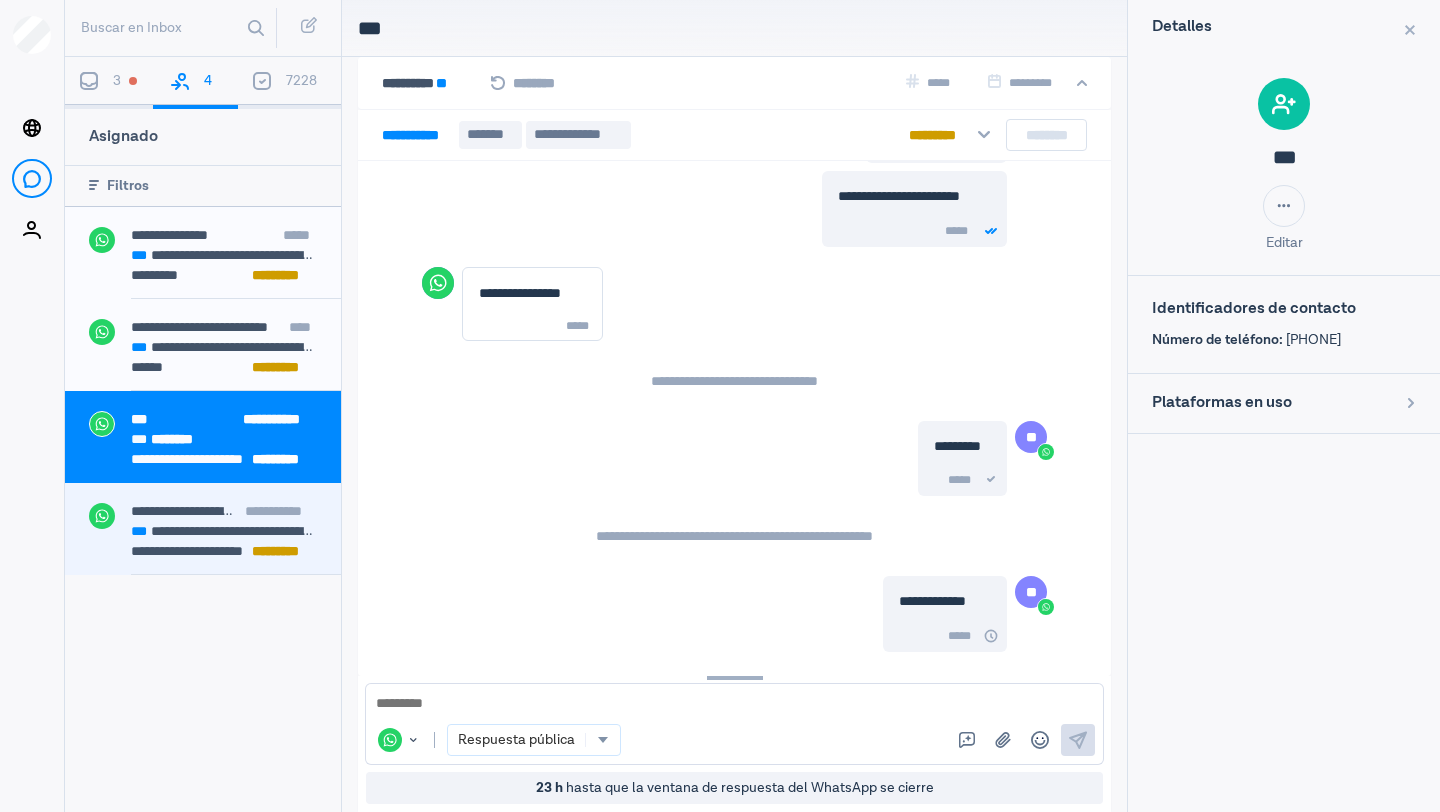 click on "**********" at bounding box center (224, 531) 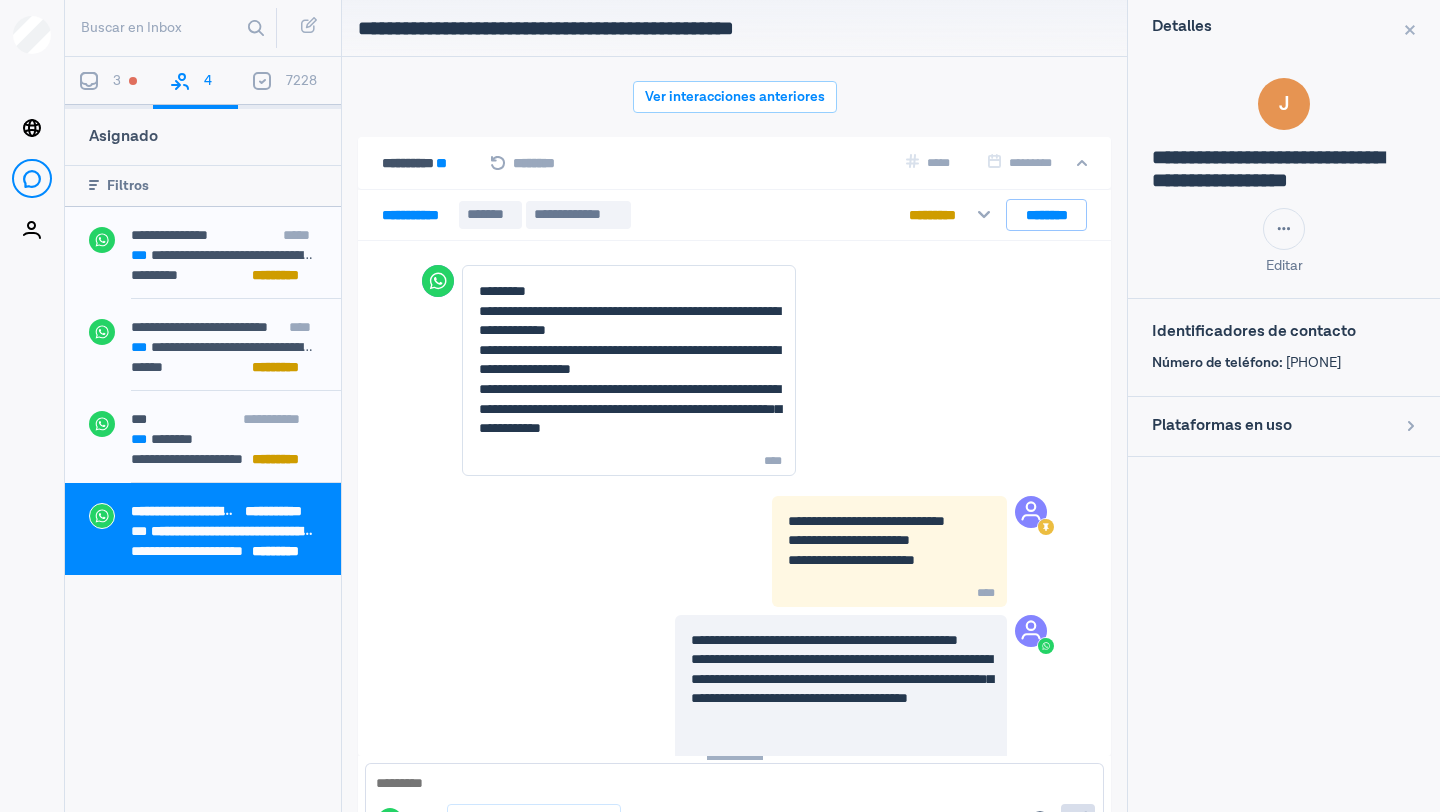 scroll, scrollTop: 80, scrollLeft: 0, axis: vertical 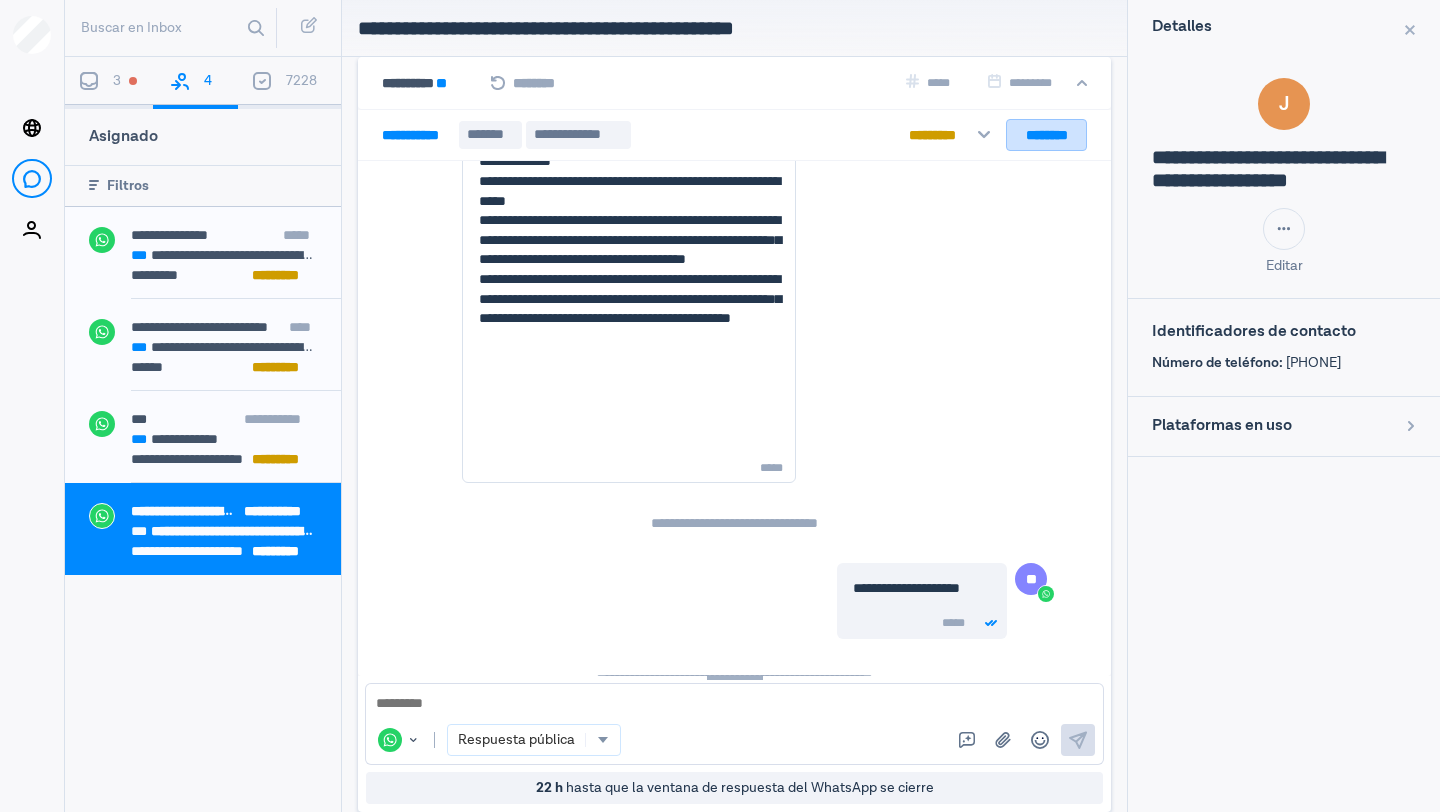 click on "********" at bounding box center [1046, 135] 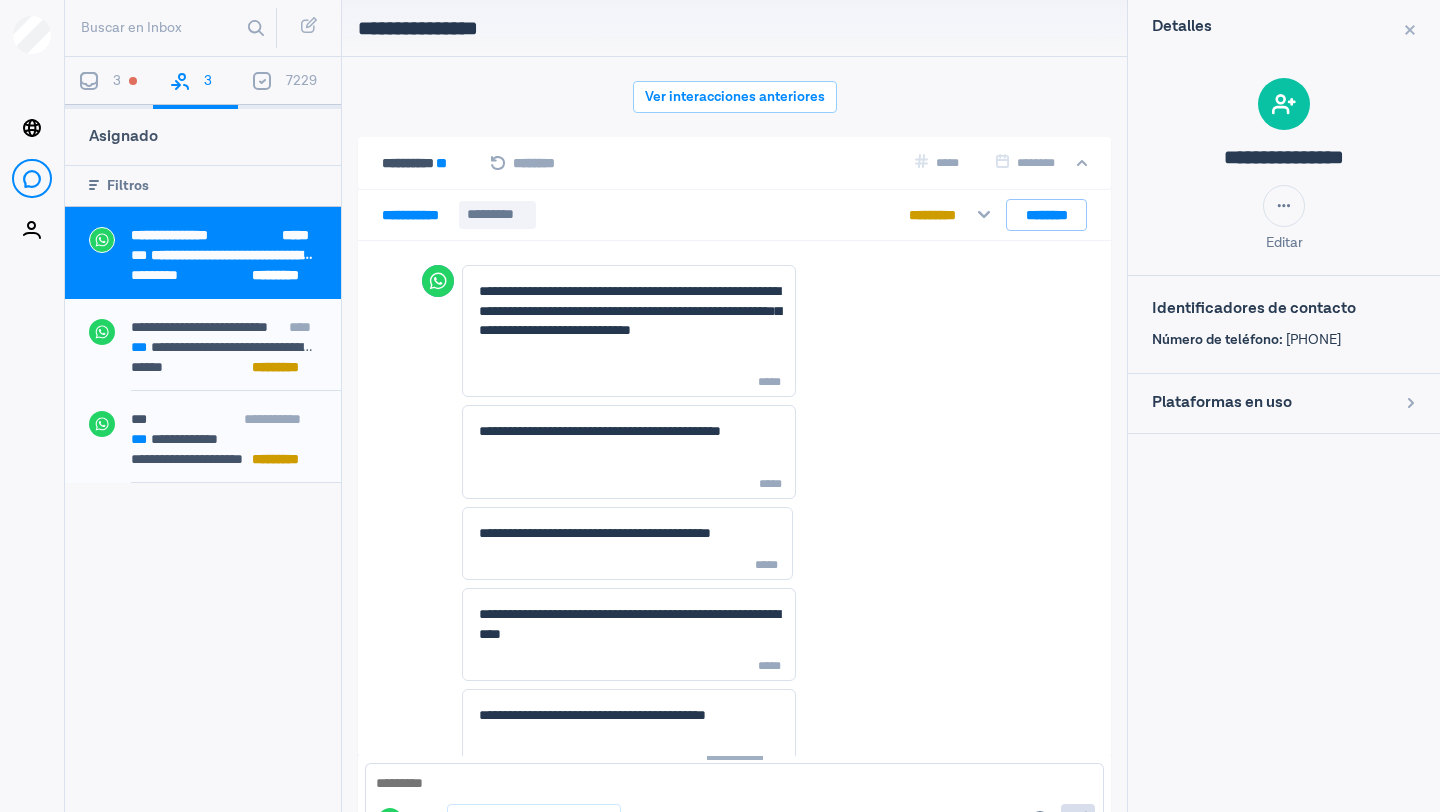 scroll, scrollTop: 80, scrollLeft: 0, axis: vertical 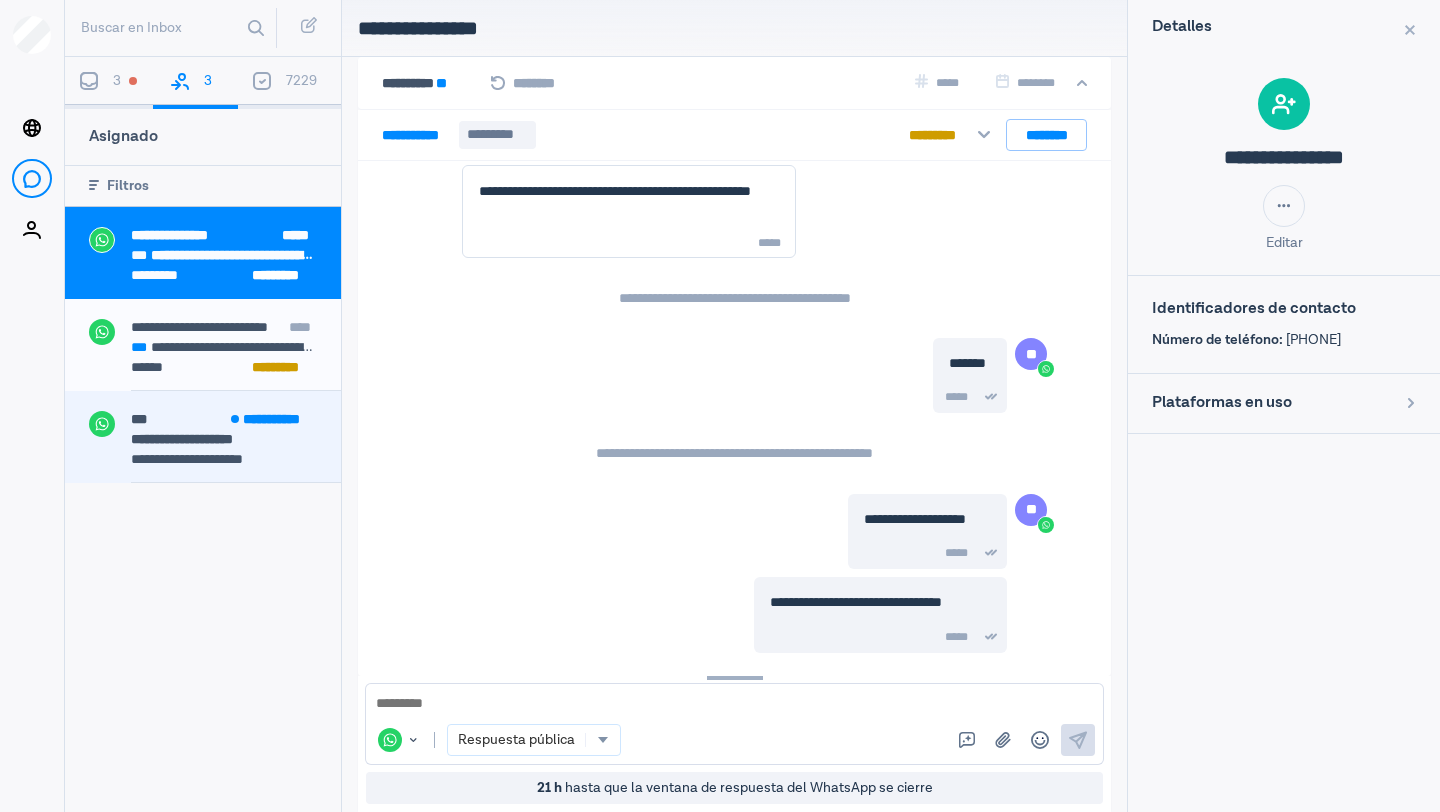 click on "**********" at bounding box center (236, 421) 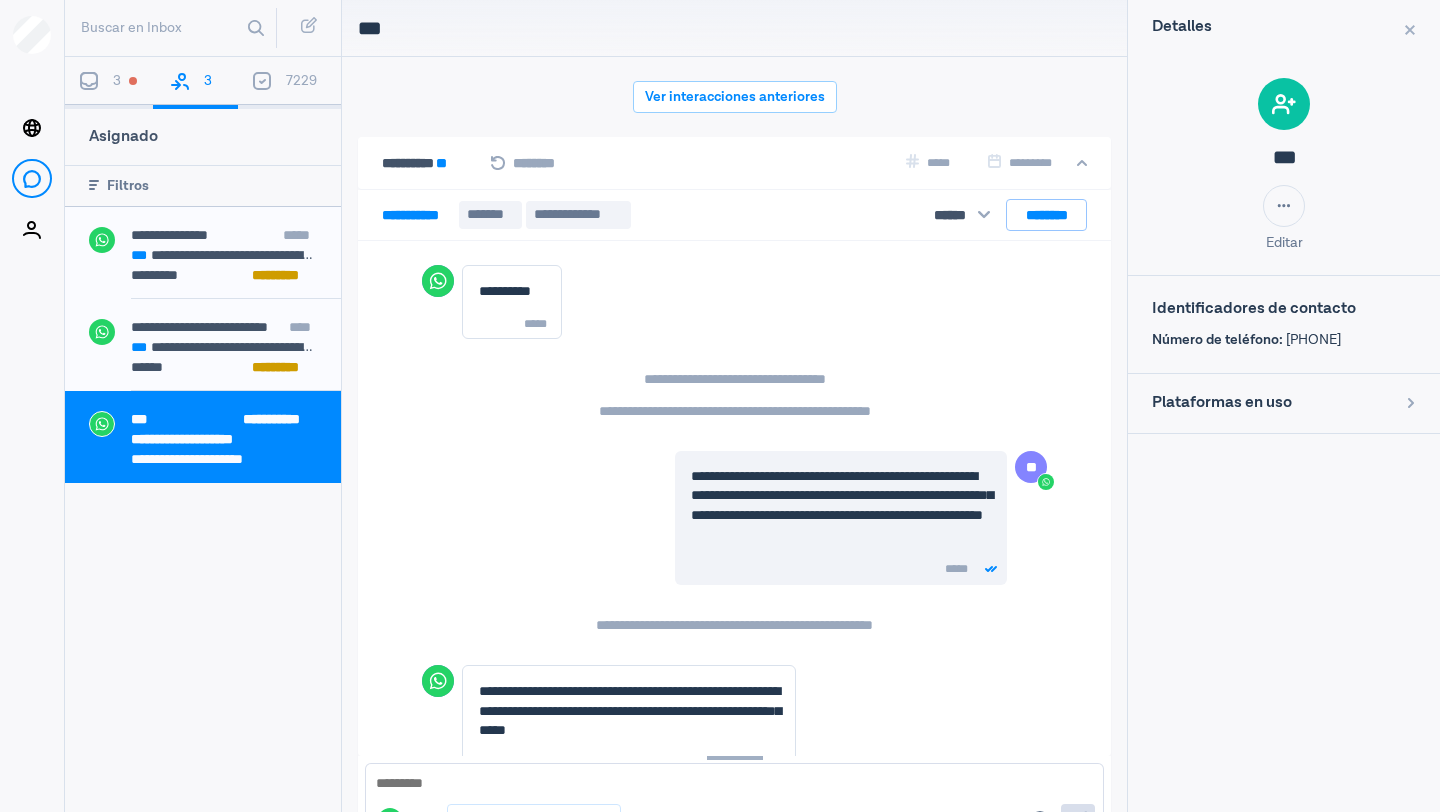 scroll, scrollTop: 80, scrollLeft: 0, axis: vertical 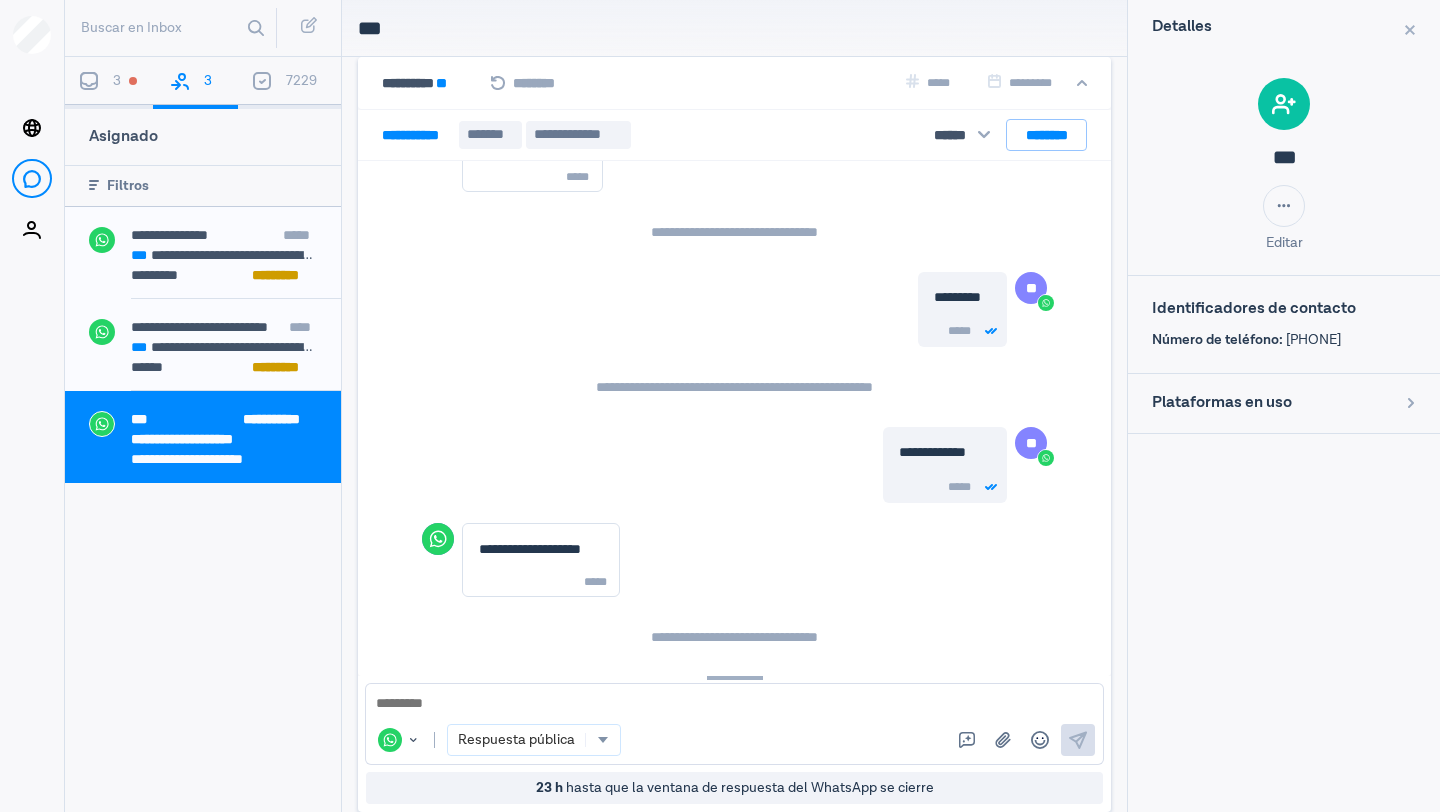 click at bounding box center [734, 704] 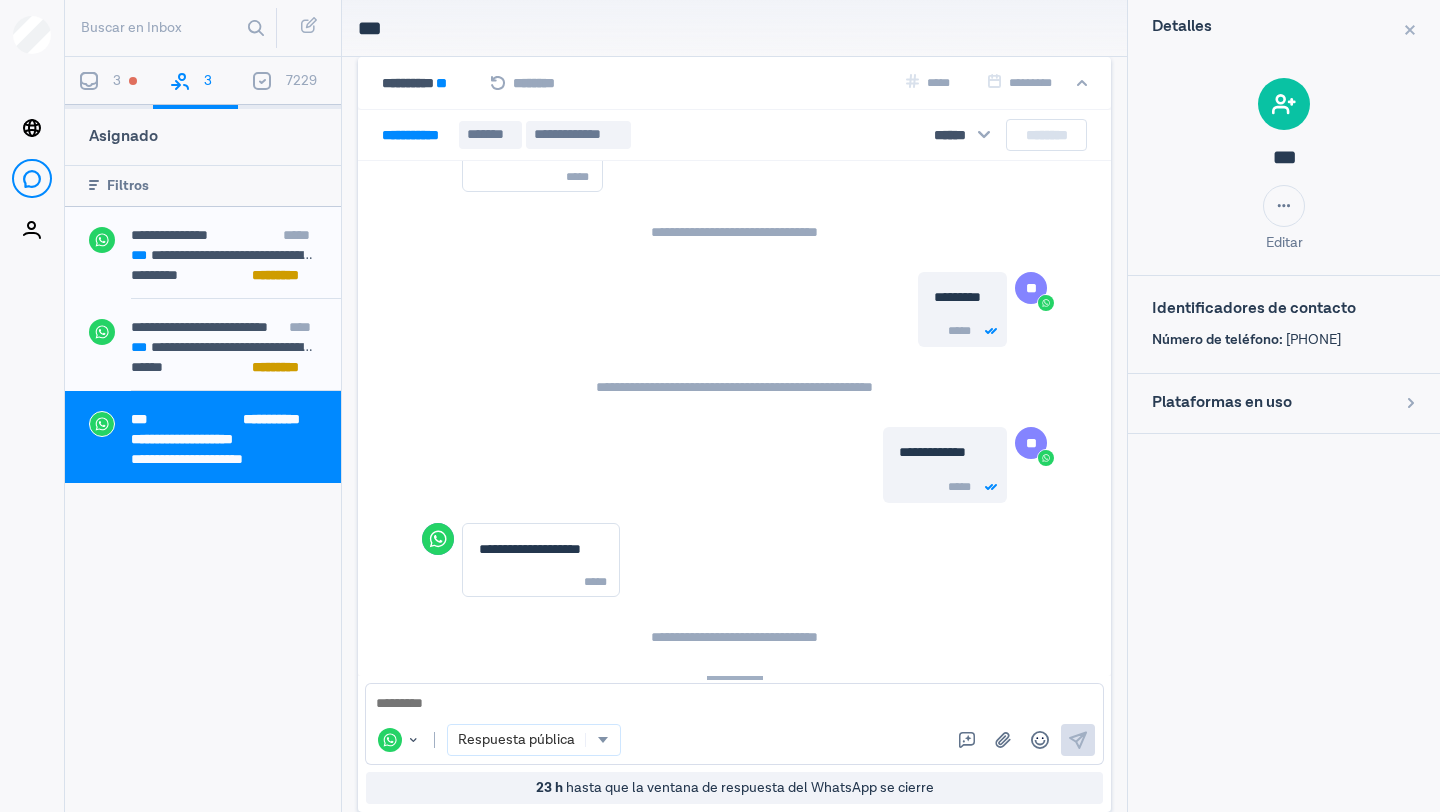 scroll, scrollTop: 1095, scrollLeft: 0, axis: vertical 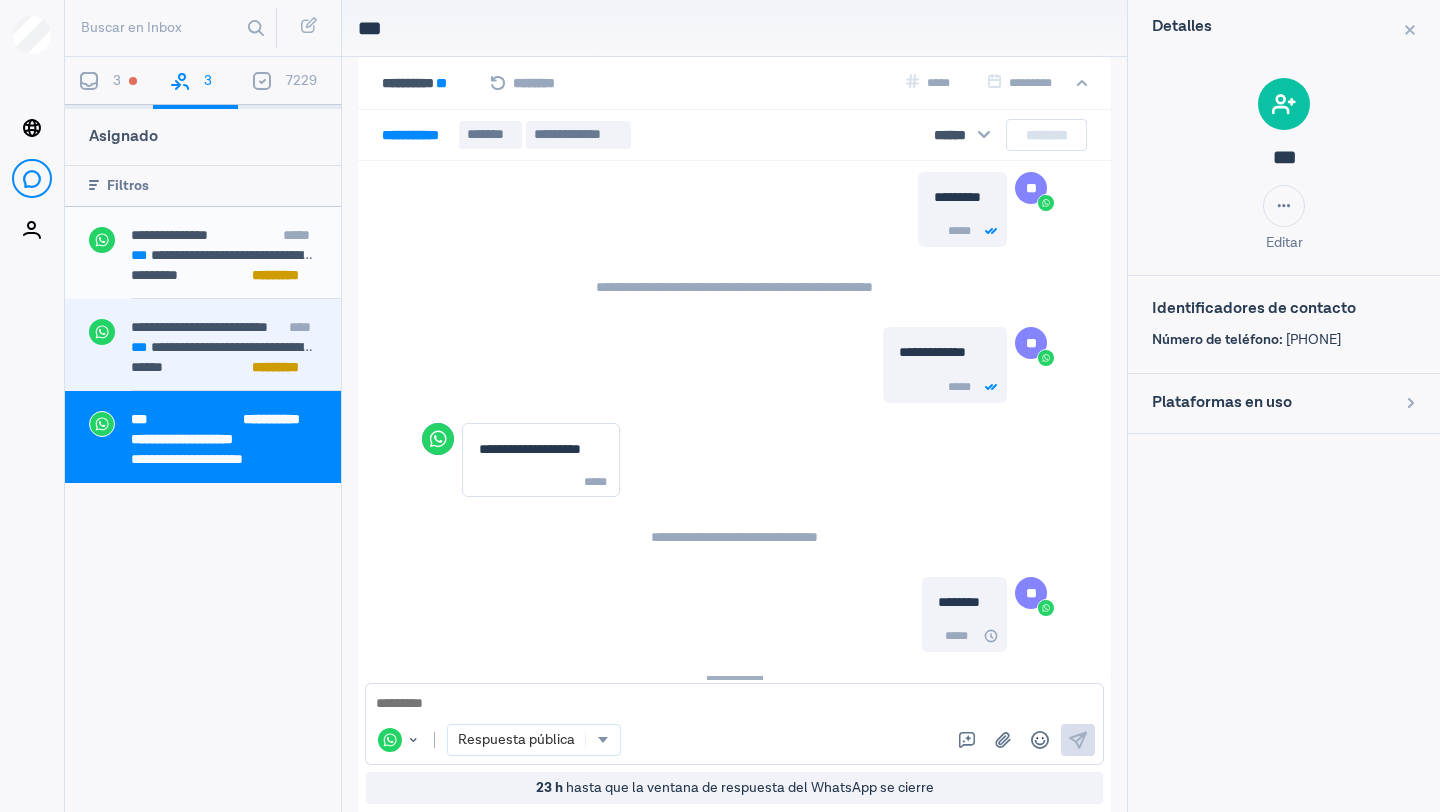 click on "**********" at bounding box center [224, 347] 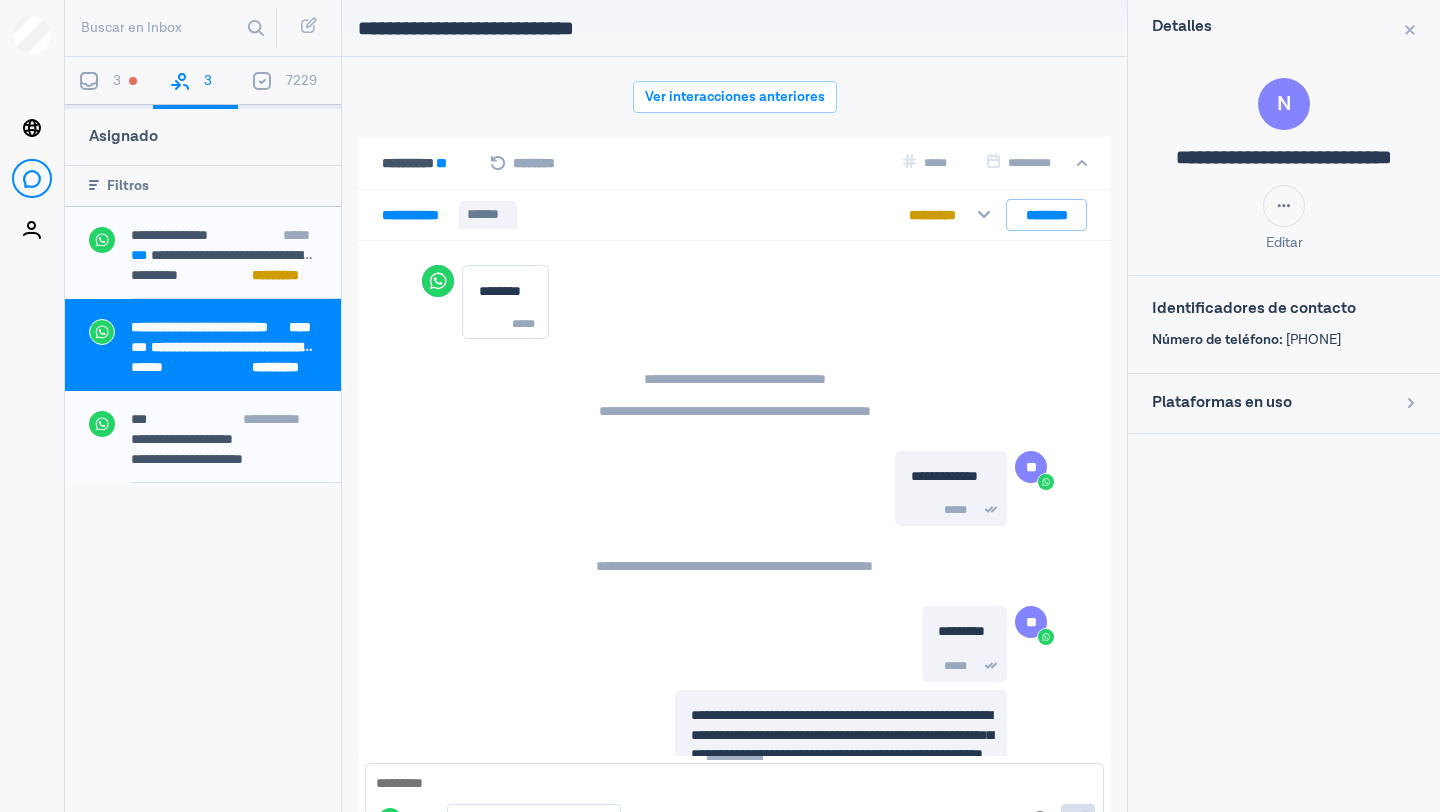scroll, scrollTop: 1169, scrollLeft: 0, axis: vertical 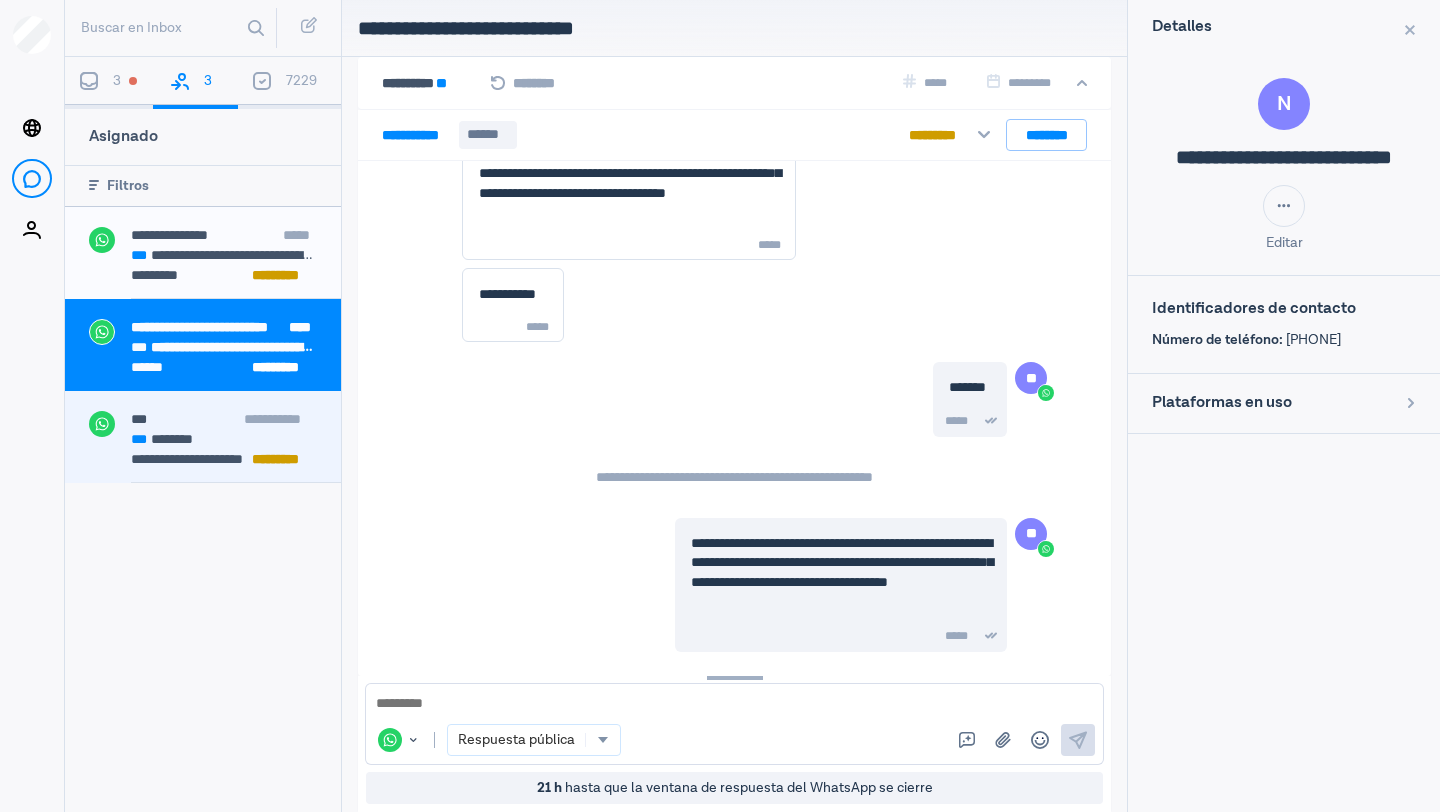 click on "*** ********" at bounding box center [224, 439] 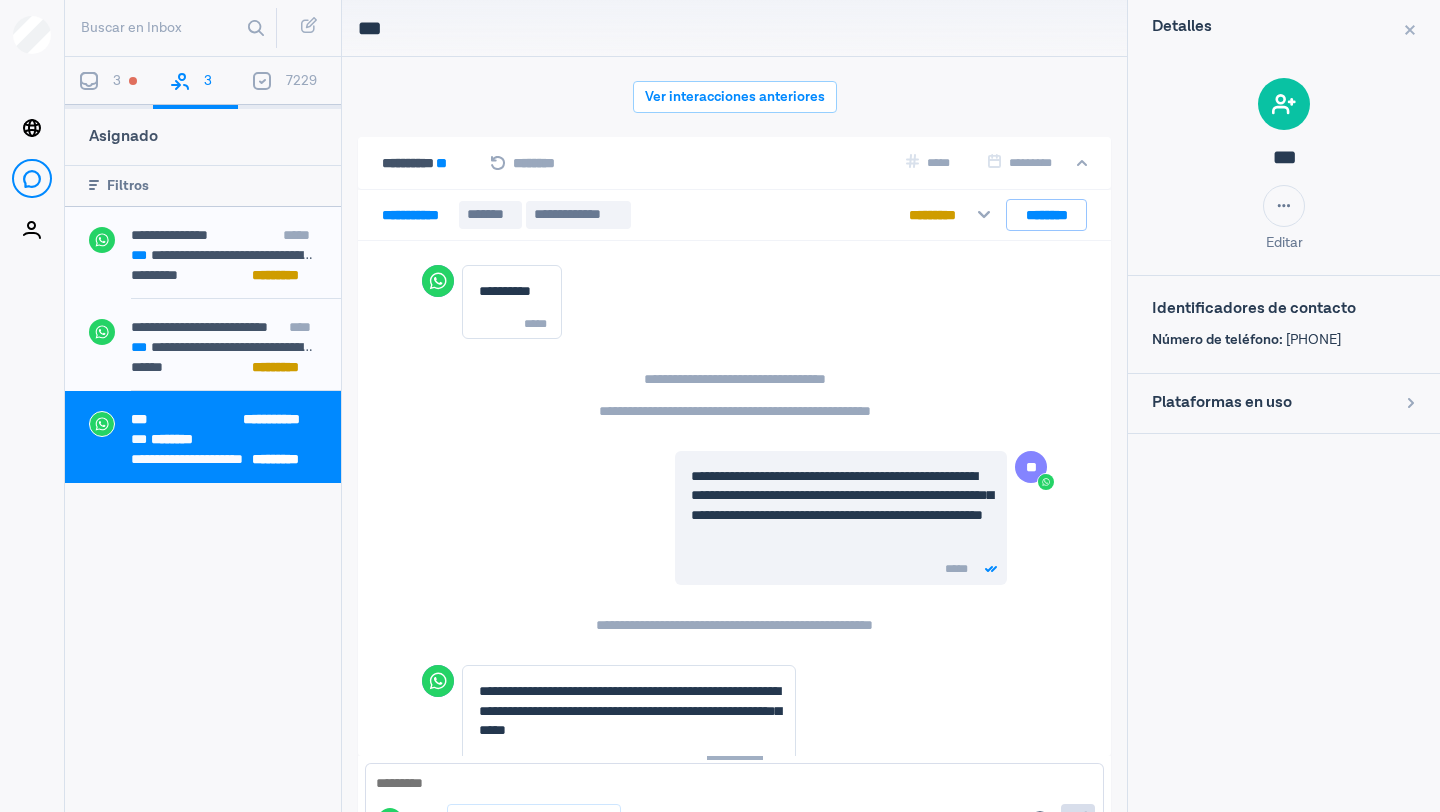 scroll, scrollTop: 80, scrollLeft: 0, axis: vertical 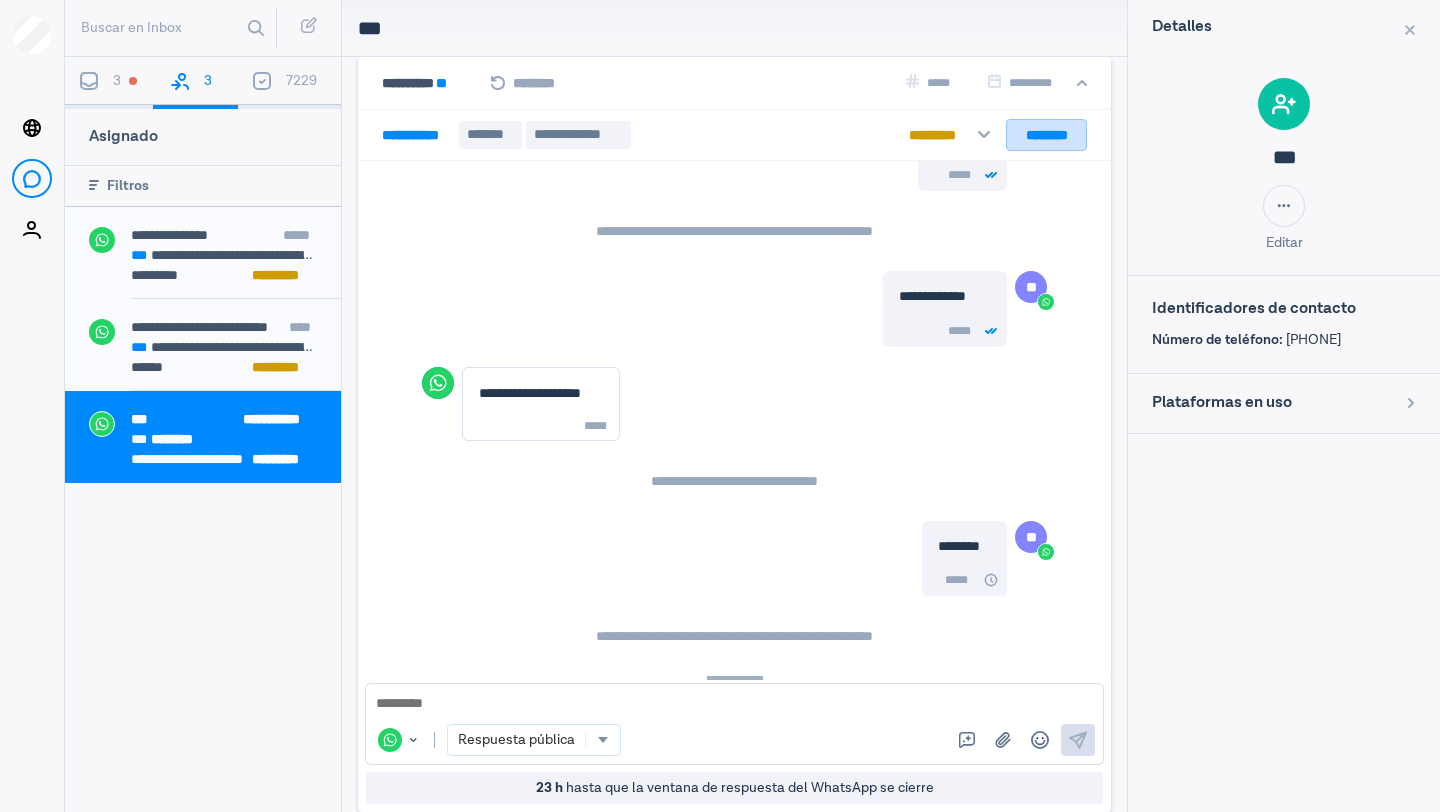 click on "********" at bounding box center (1046, 135) 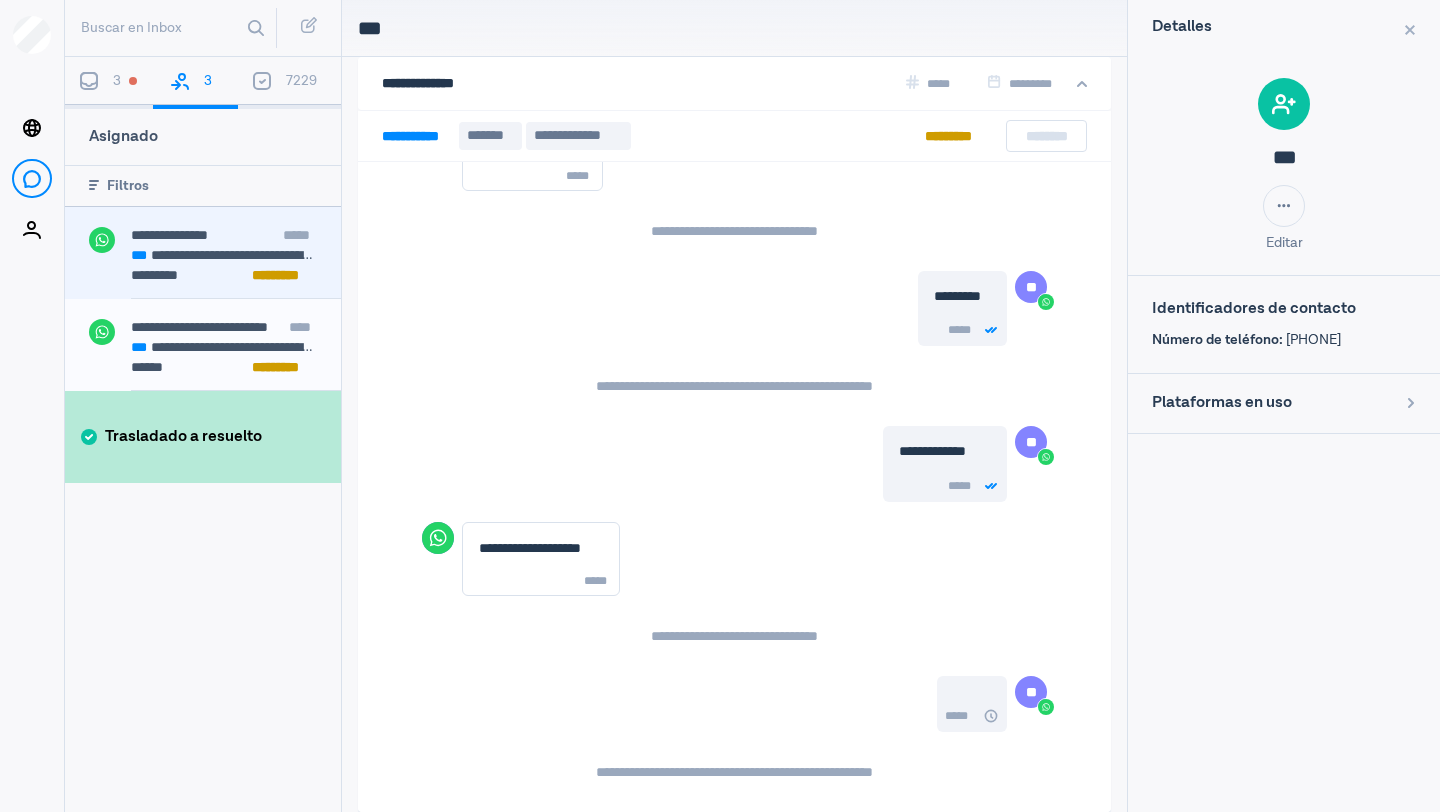 scroll, scrollTop: 1016, scrollLeft: 0, axis: vertical 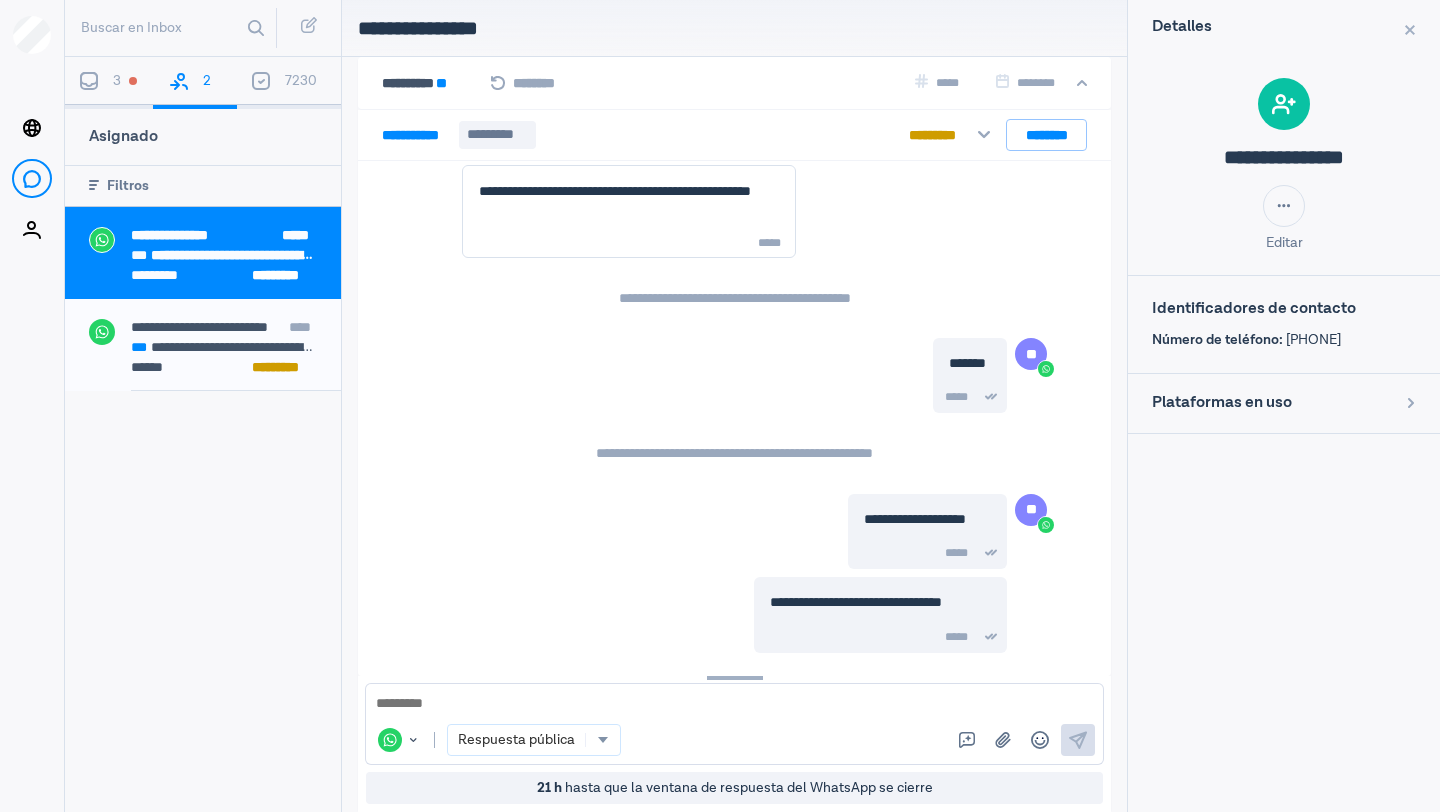 click on "**********" at bounding box center (169, 235) 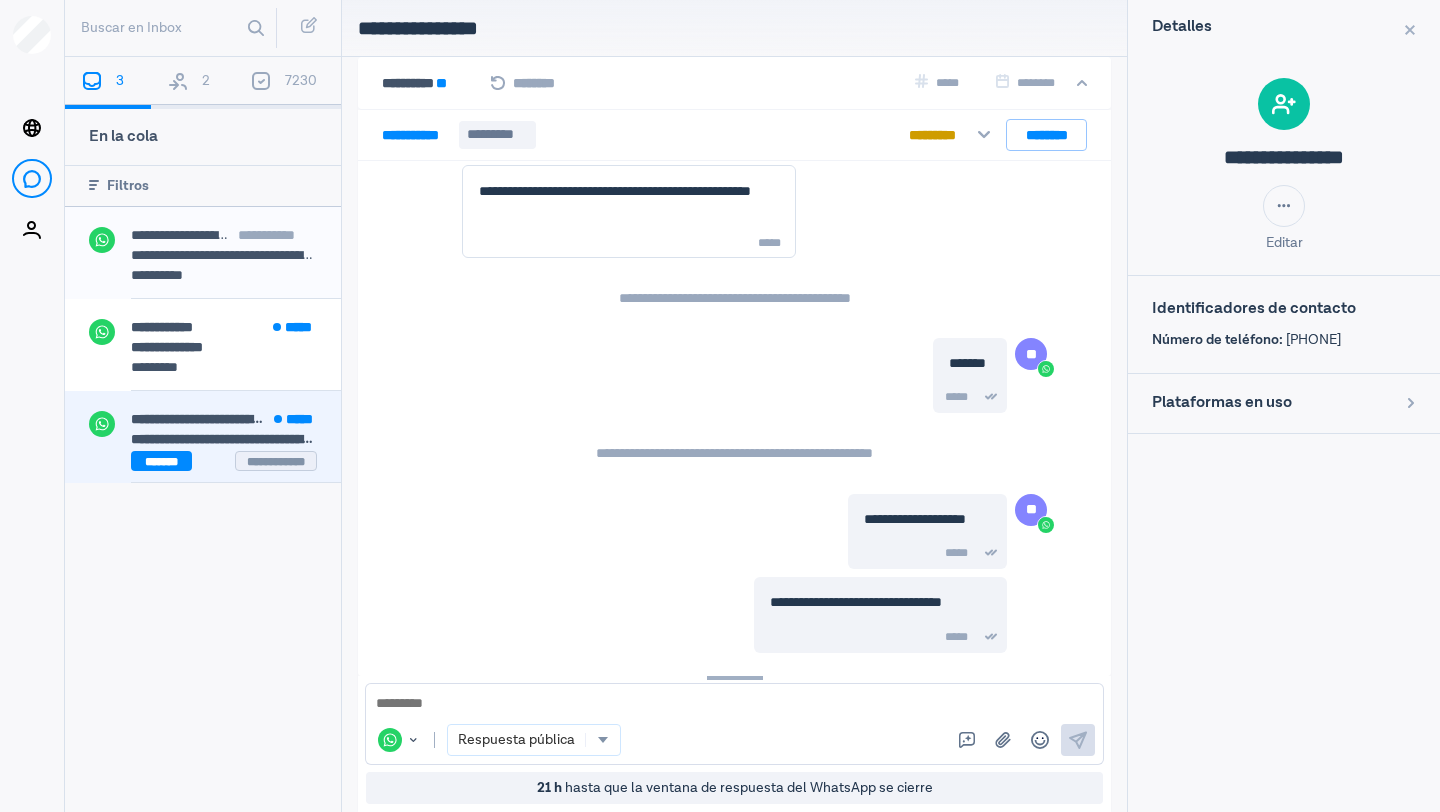 click on "**********" at bounding box center (239, 419) 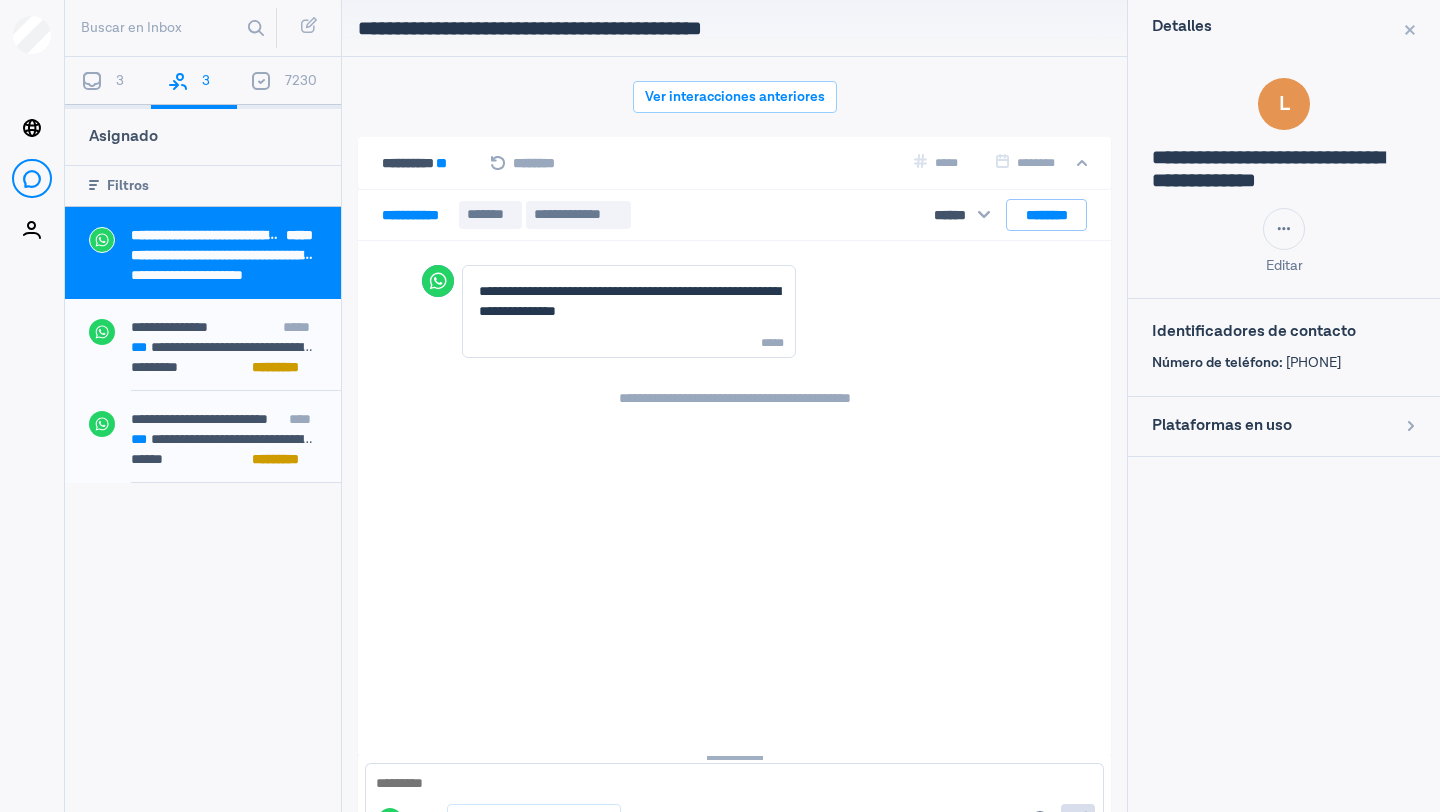 scroll, scrollTop: 80, scrollLeft: 0, axis: vertical 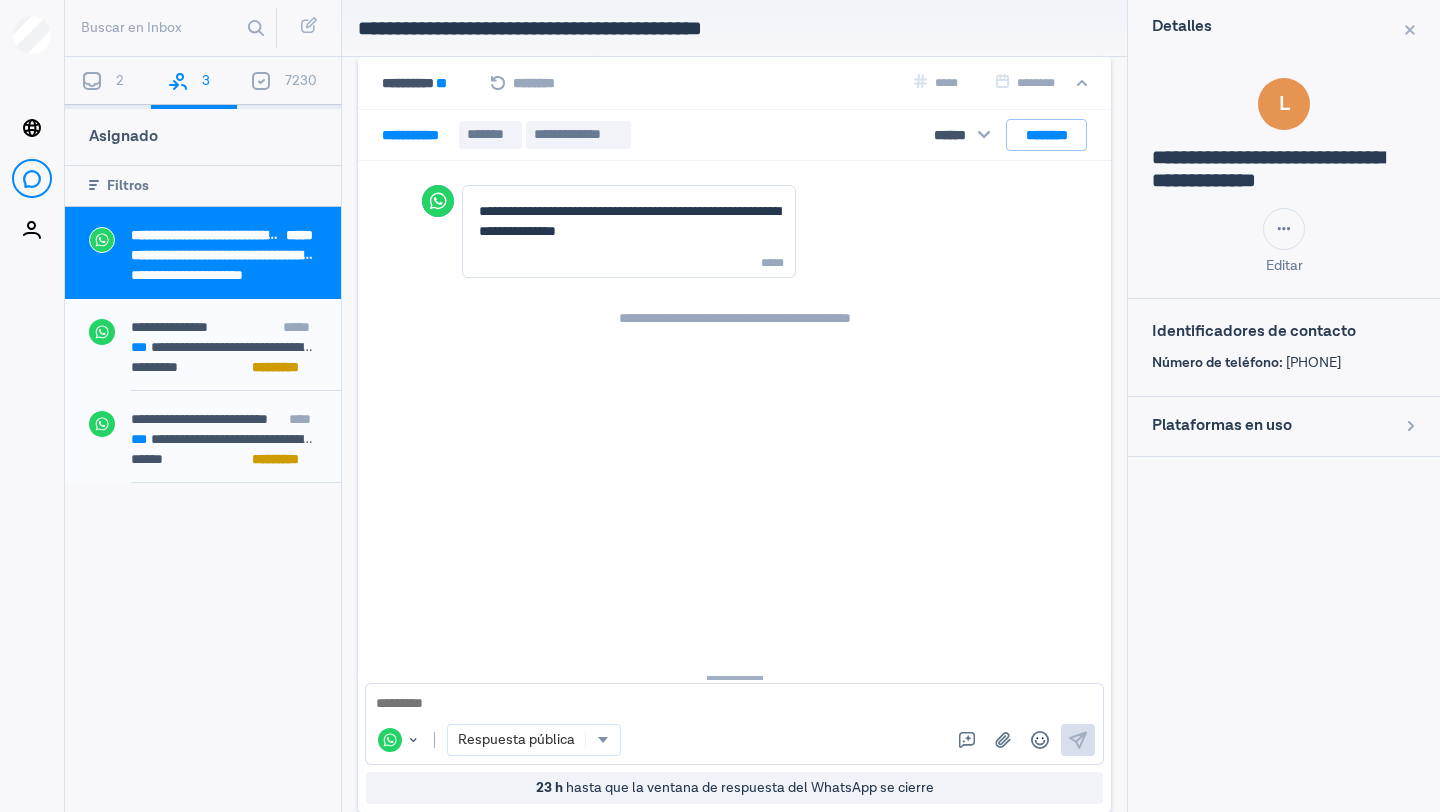 click at bounding box center [734, 704] 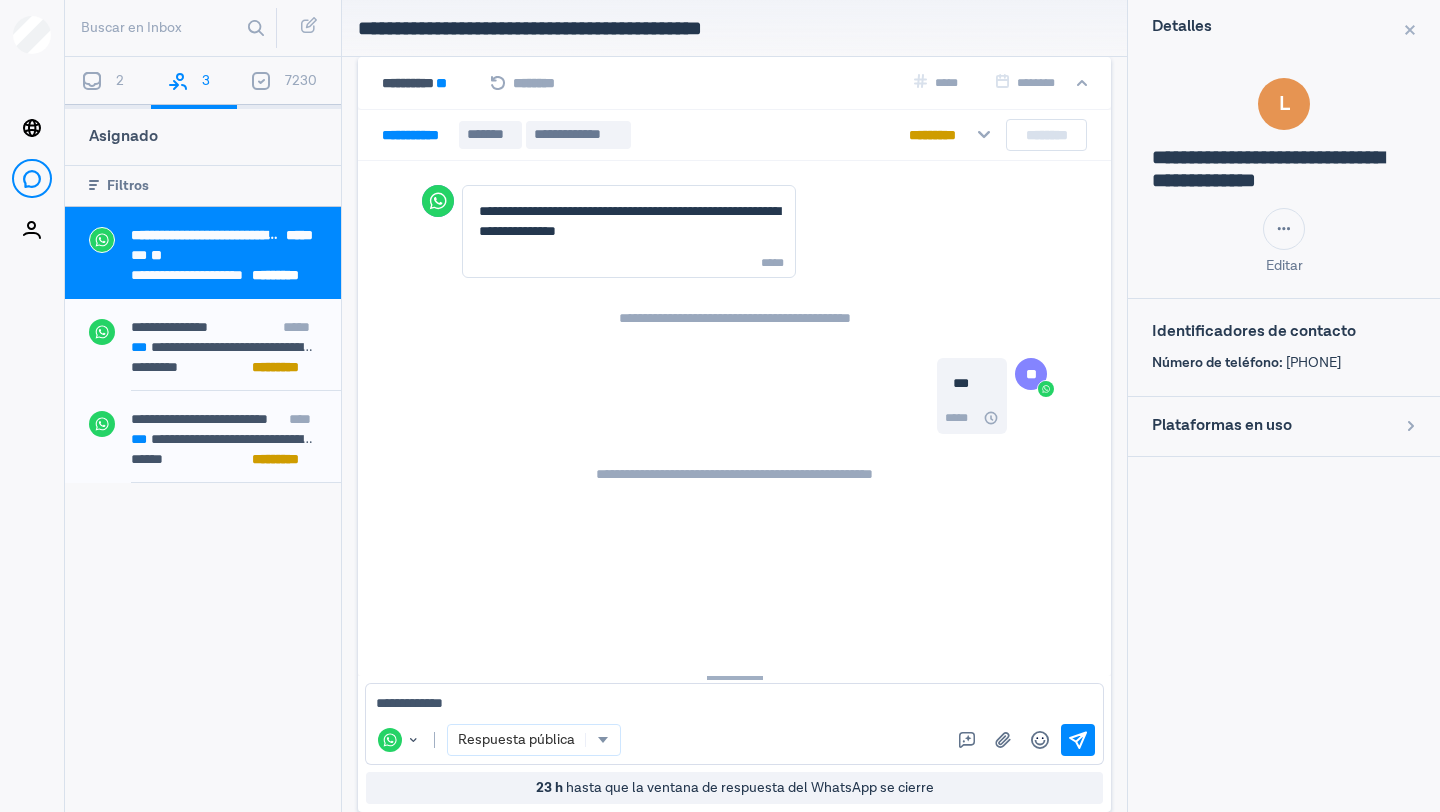 type on "**********" 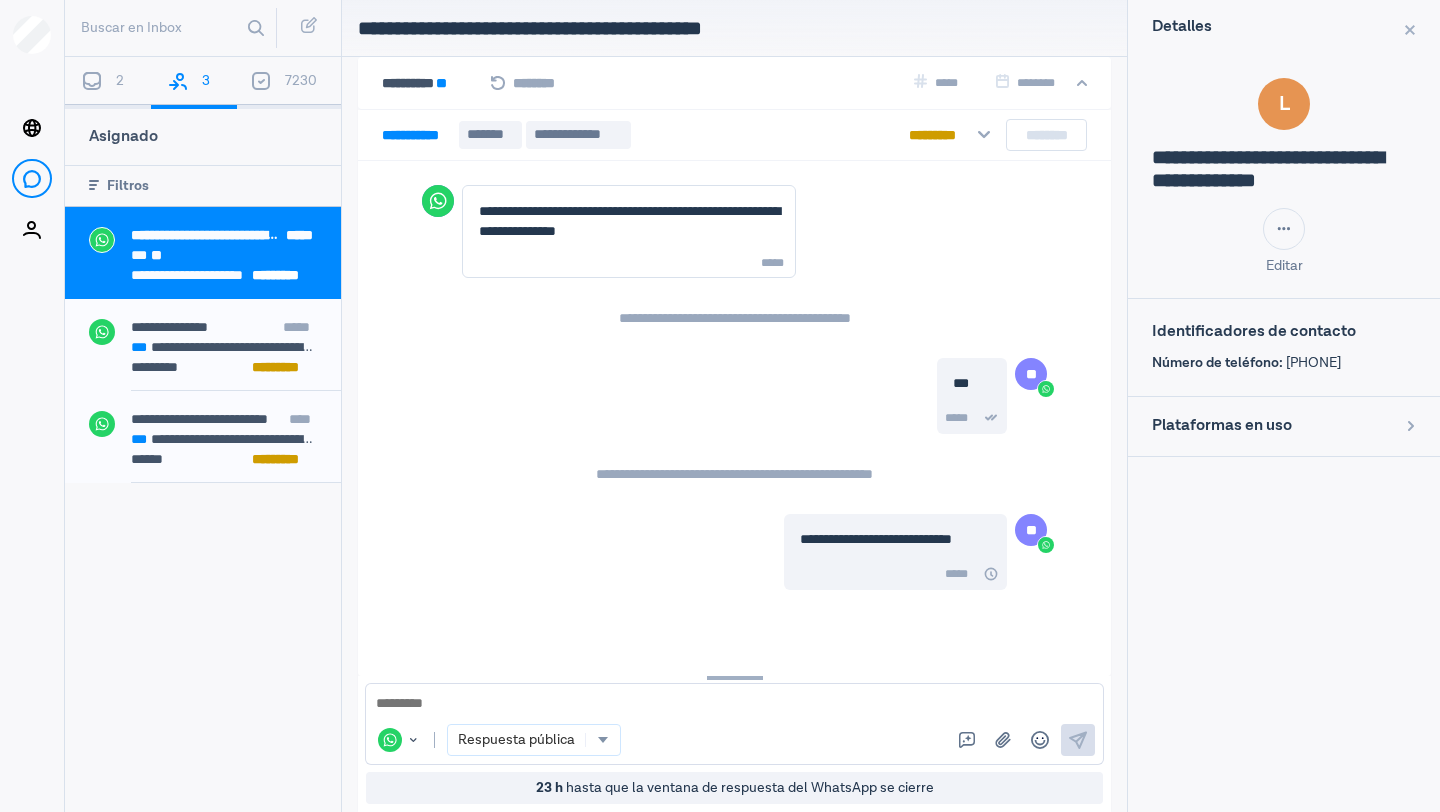 click on "2" at bounding box center [108, 83] 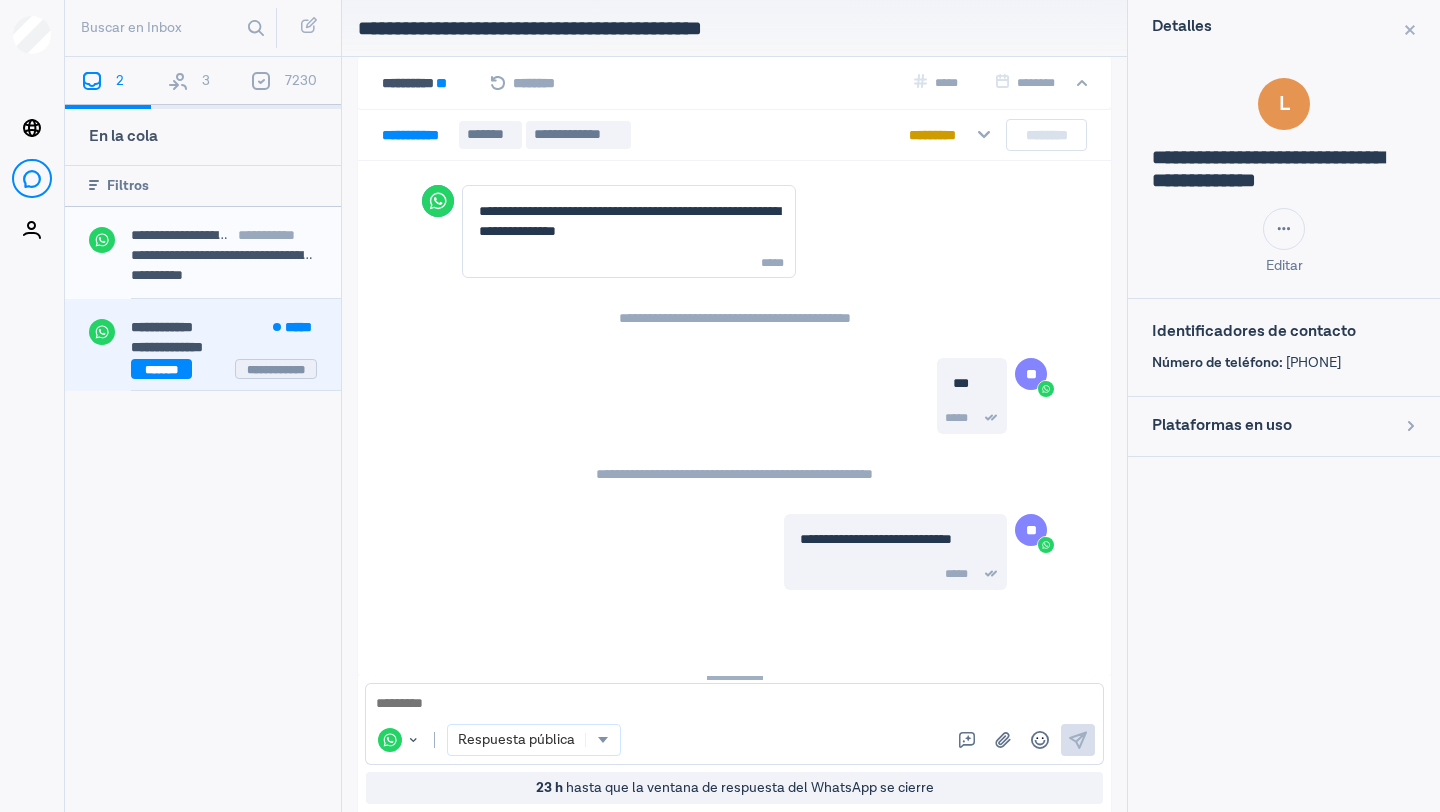 click on "**********" at bounding box center (203, 345) 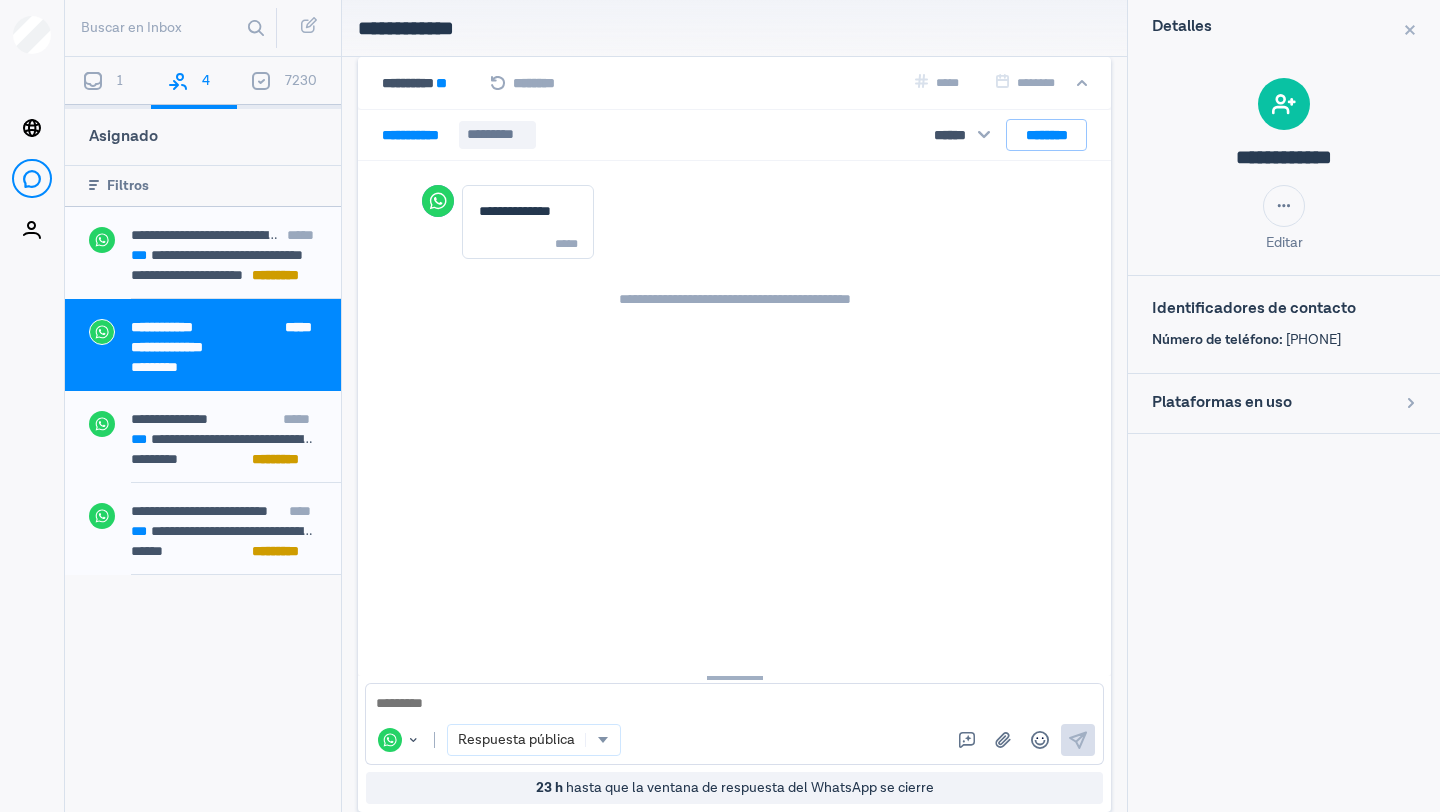 scroll, scrollTop: 0, scrollLeft: 0, axis: both 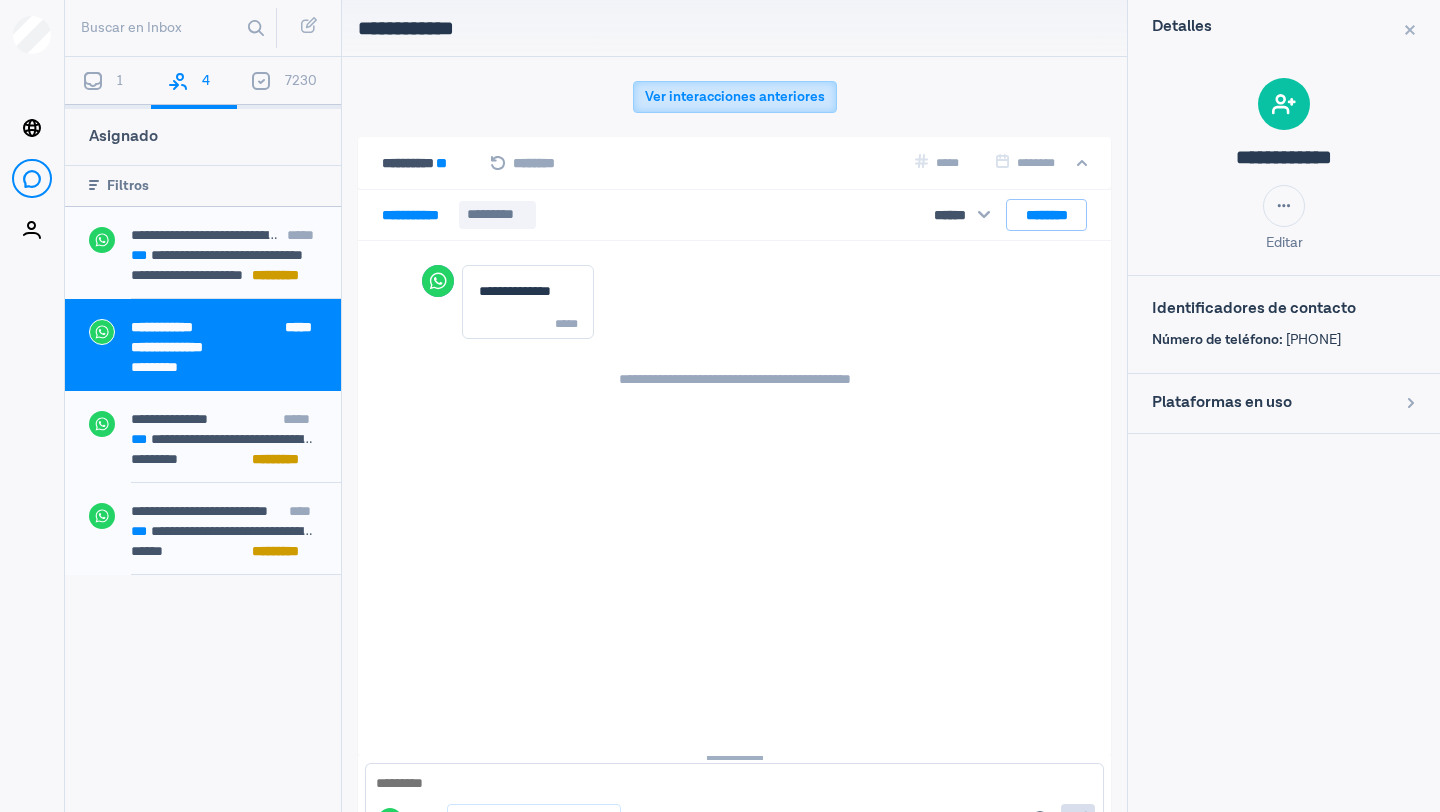 click on "Ver interacciones anteriores" at bounding box center [735, 97] 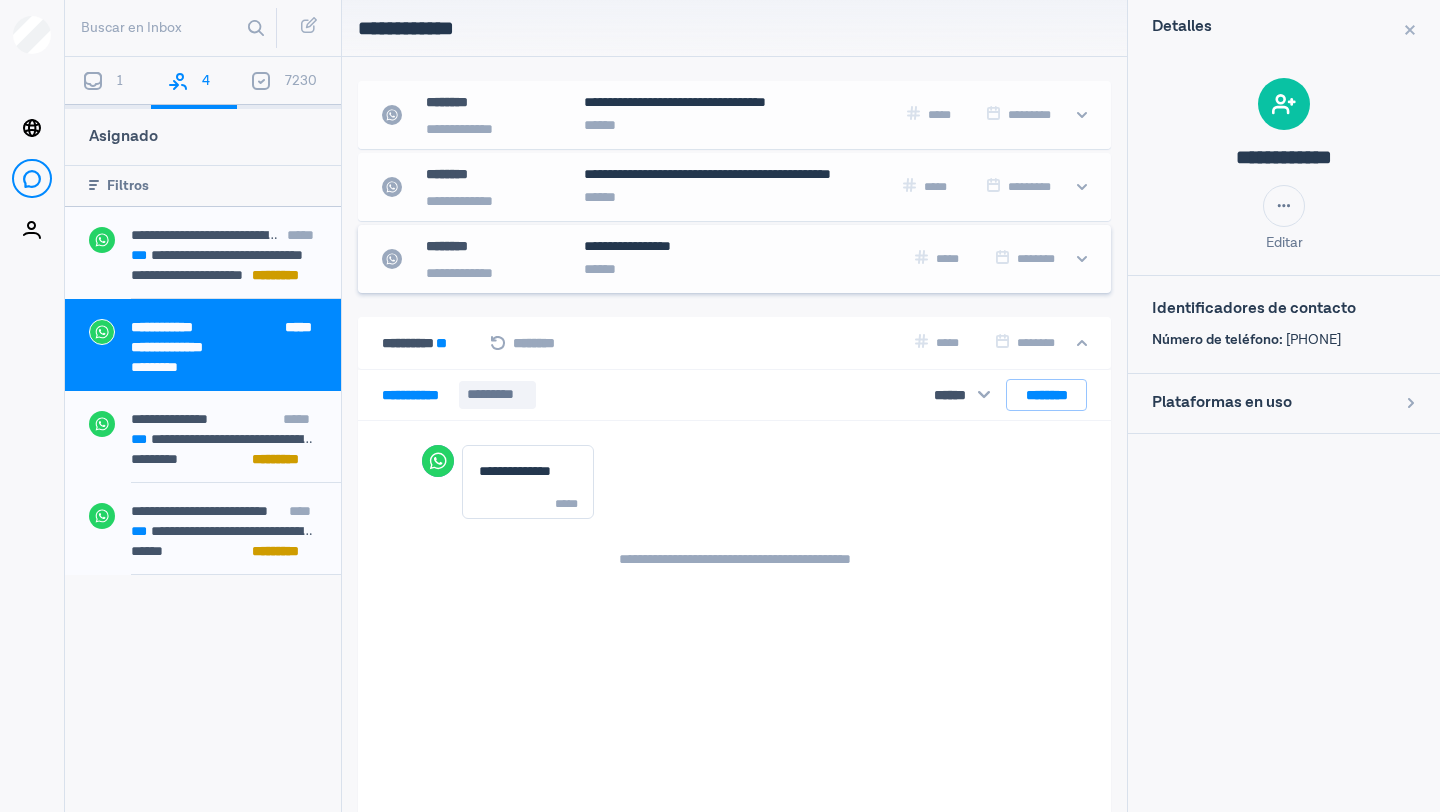 click on "**********" at bounding box center [705, 114] 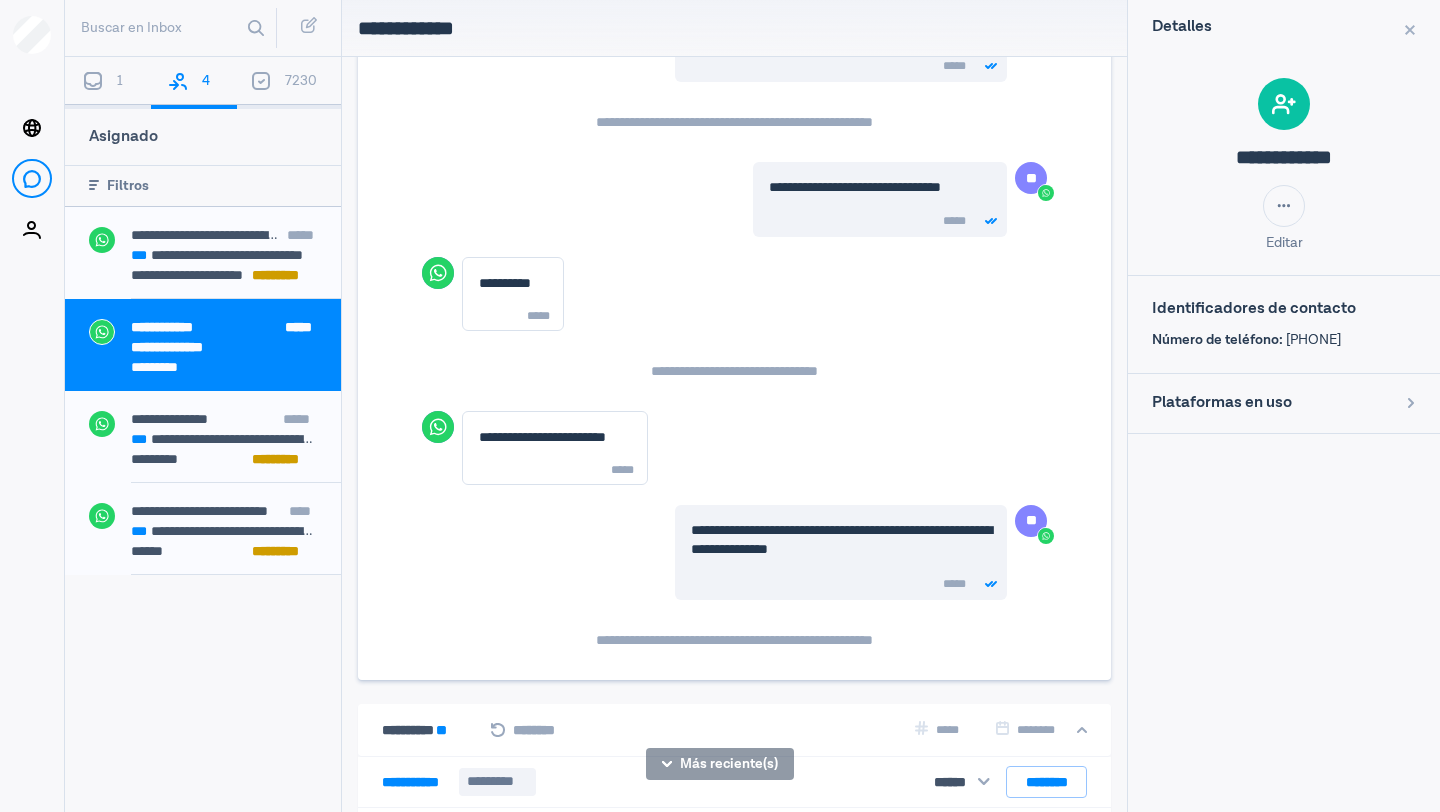 scroll, scrollTop: 2985, scrollLeft: 0, axis: vertical 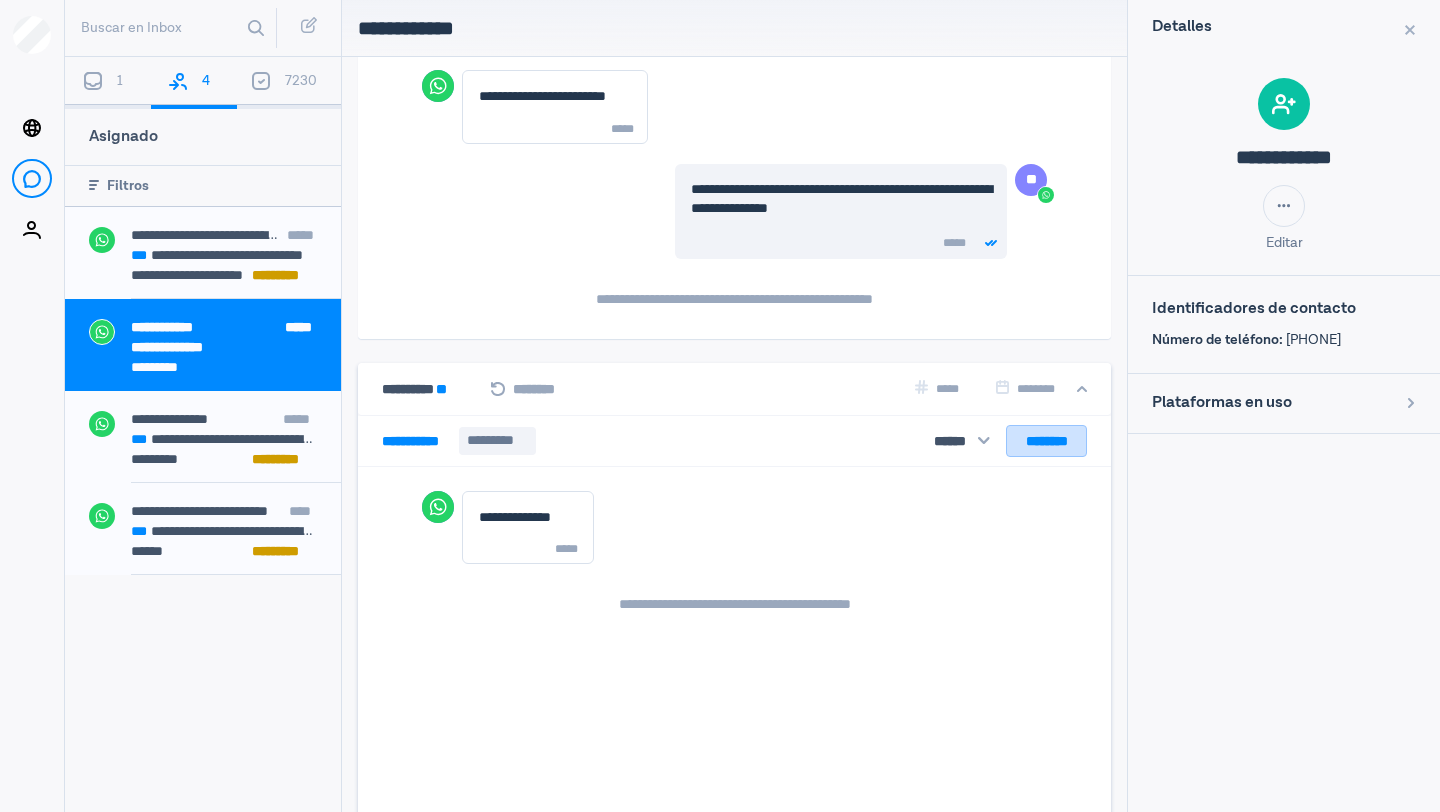click on "********" at bounding box center (1046, 441) 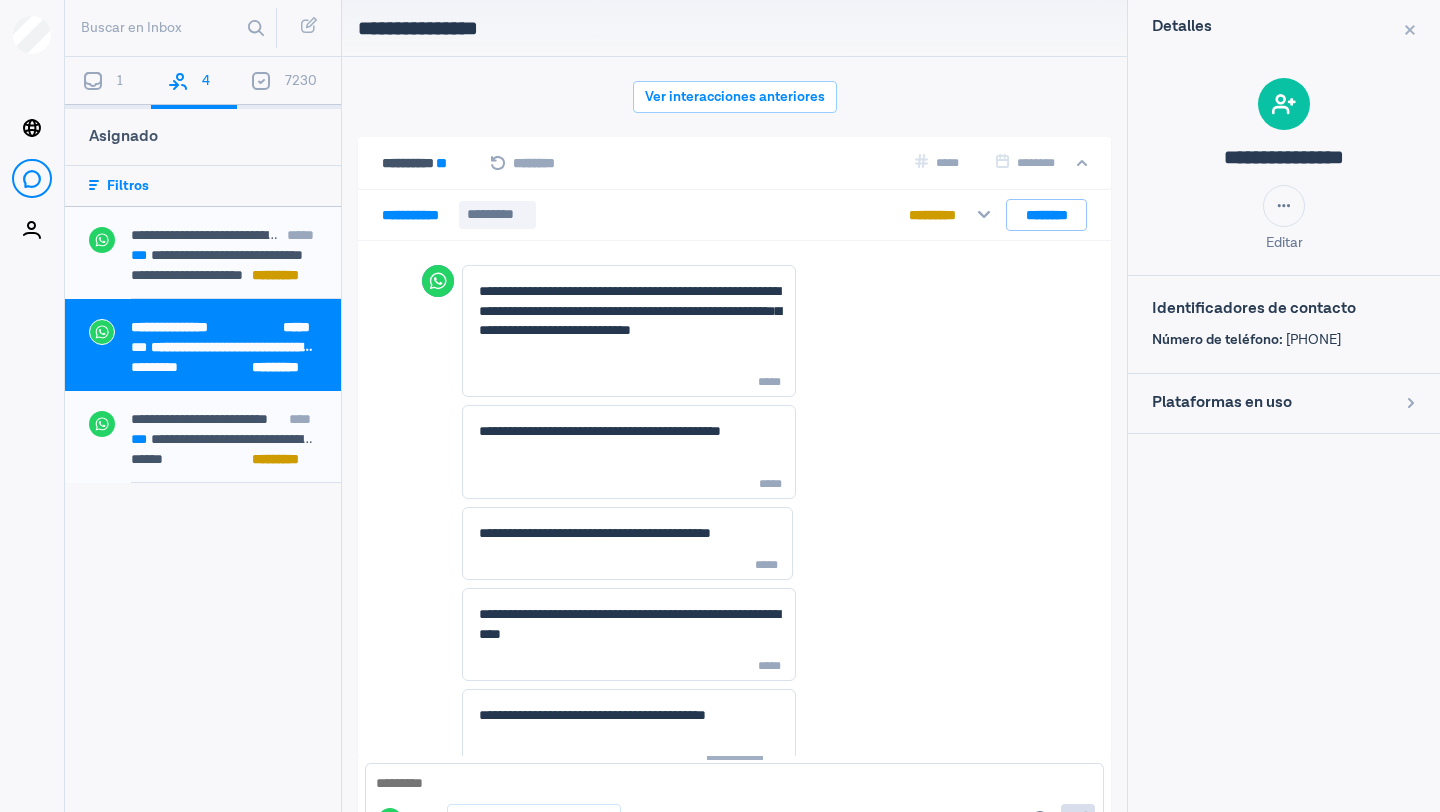scroll, scrollTop: 546, scrollLeft: 0, axis: vertical 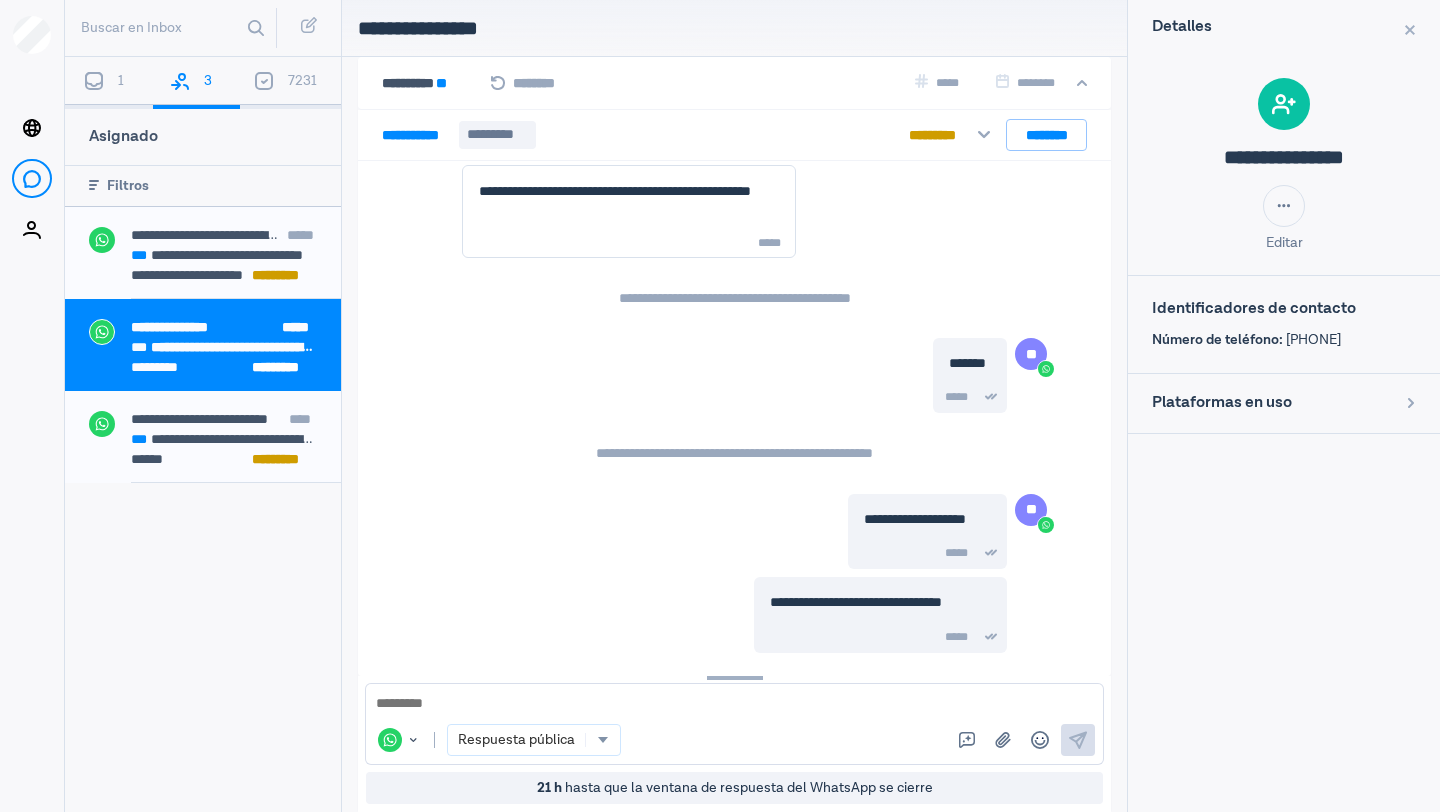 click at bounding box center (94, 79) 